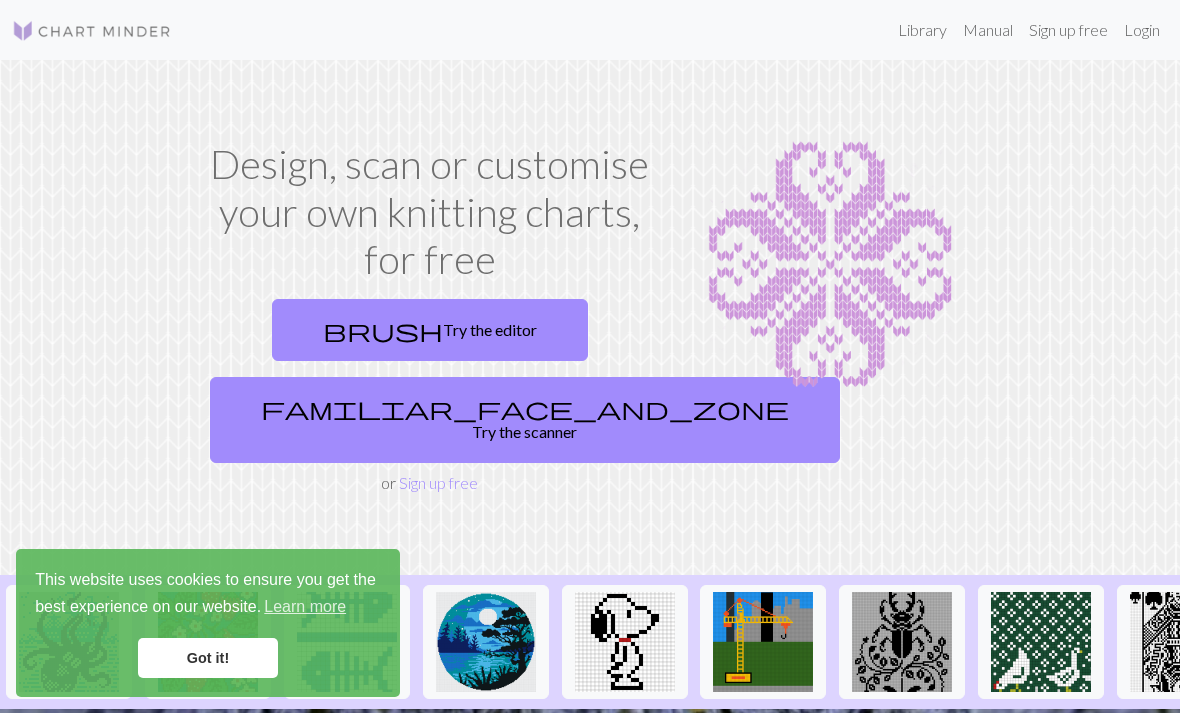 scroll, scrollTop: 0, scrollLeft: 0, axis: both 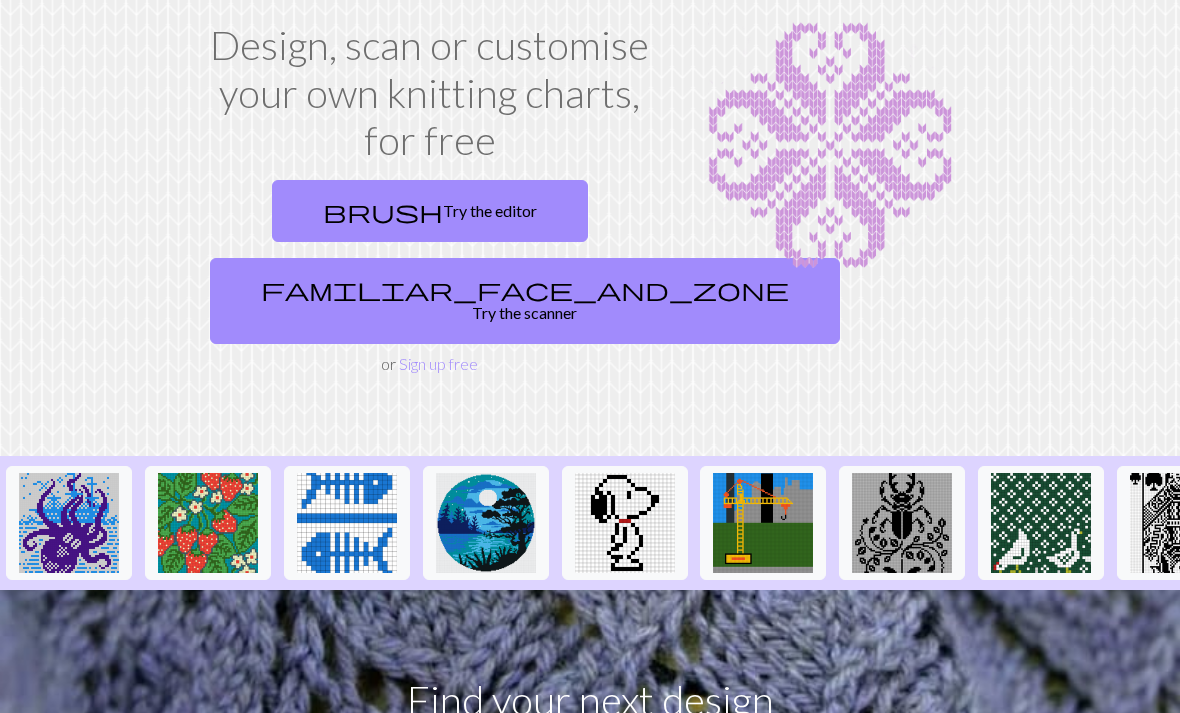 click on "brush  Try the editor" at bounding box center (430, 211) 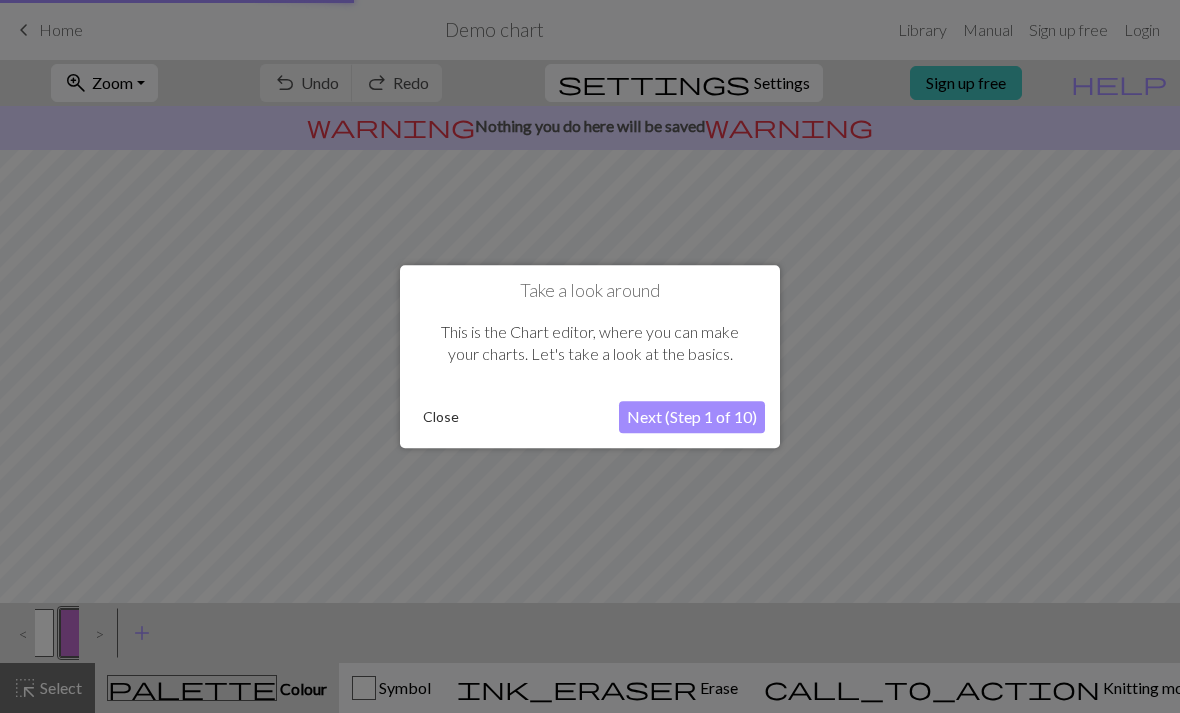 scroll, scrollTop: 0, scrollLeft: 0, axis: both 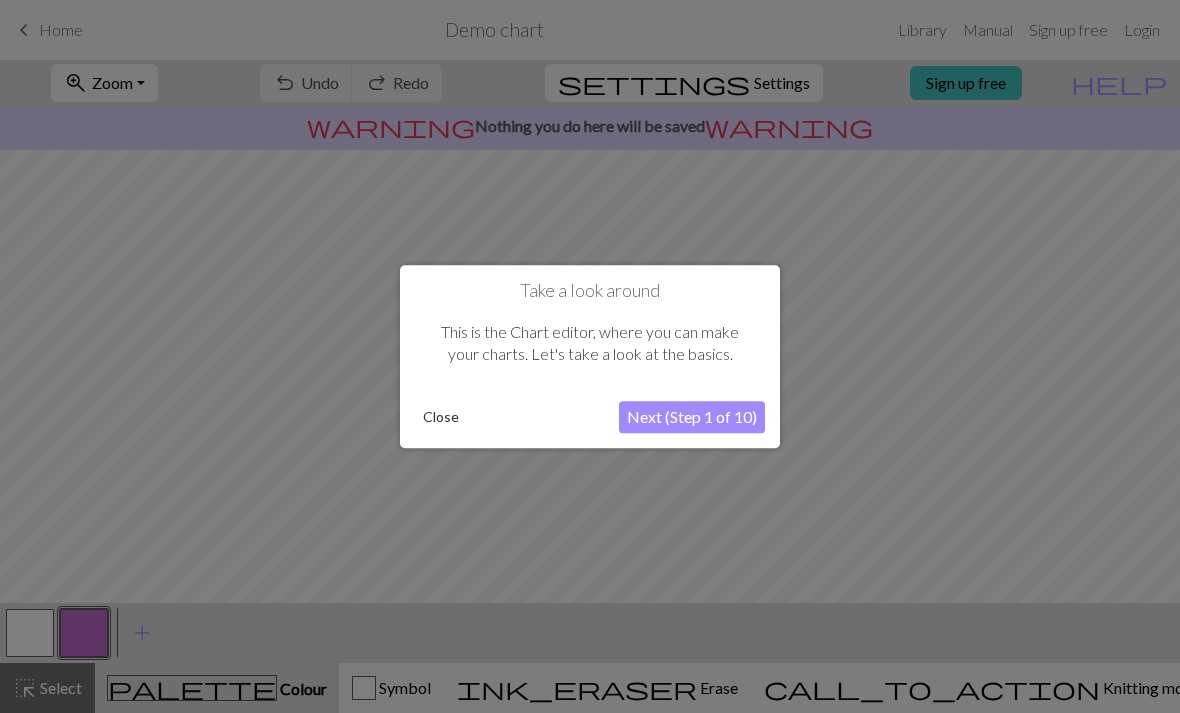 click on "Next (Step 1 of 10)" at bounding box center (692, 417) 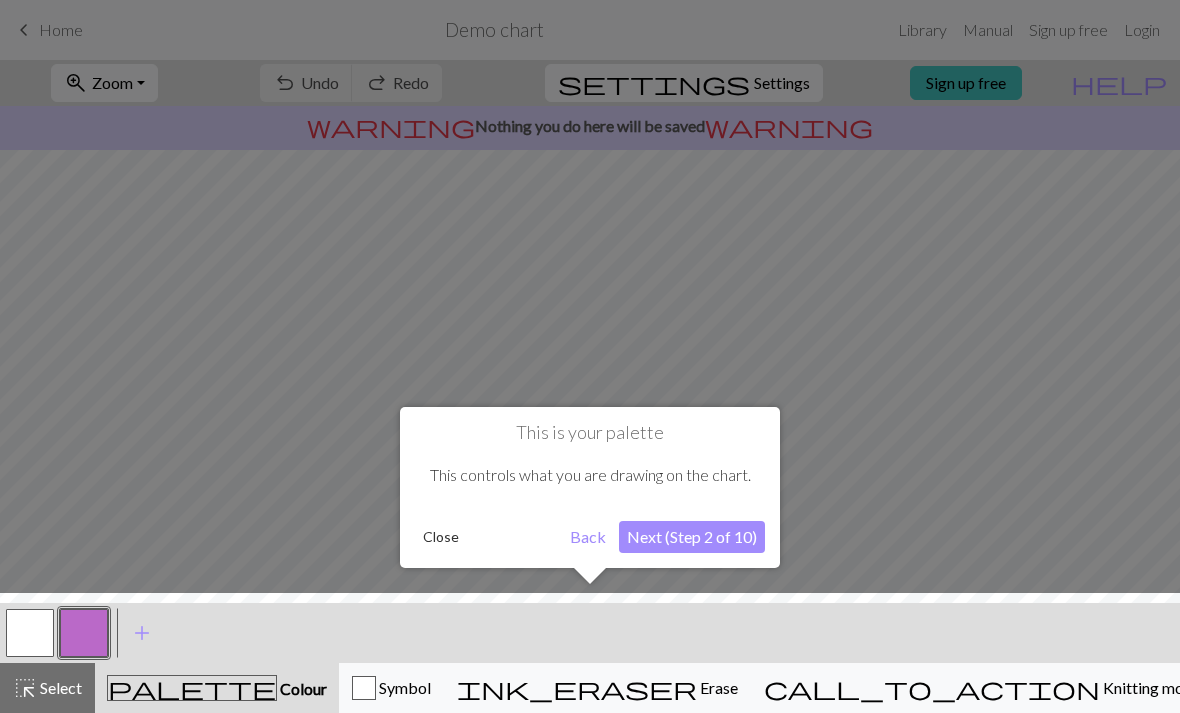 click on "Next (Step 2 of 10)" at bounding box center (692, 537) 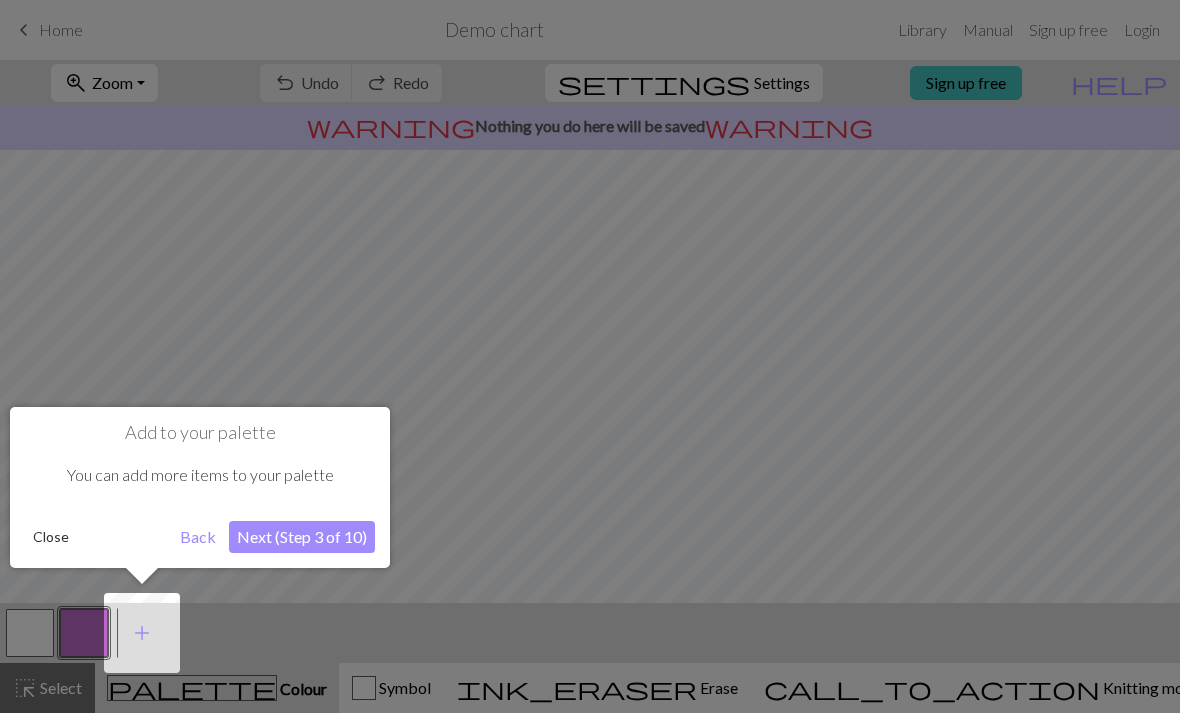 click on "Next (Step 3 of 10)" at bounding box center [302, 537] 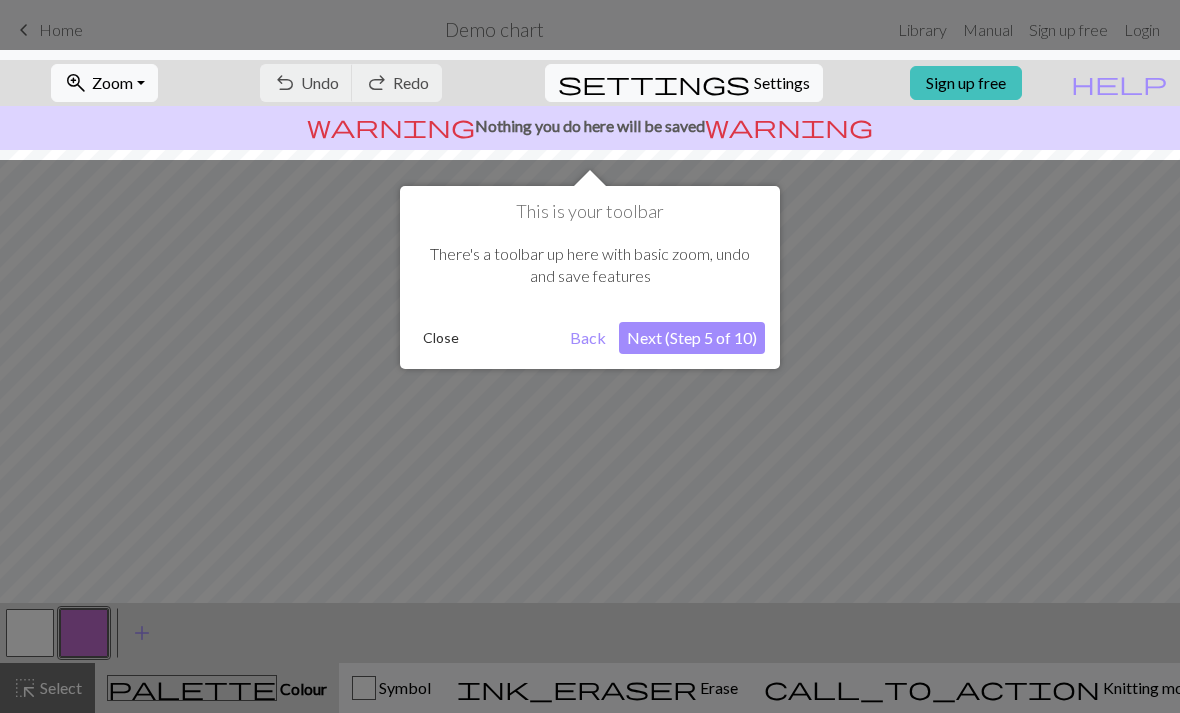 click on "Next (Step 5 of 10)" at bounding box center [692, 338] 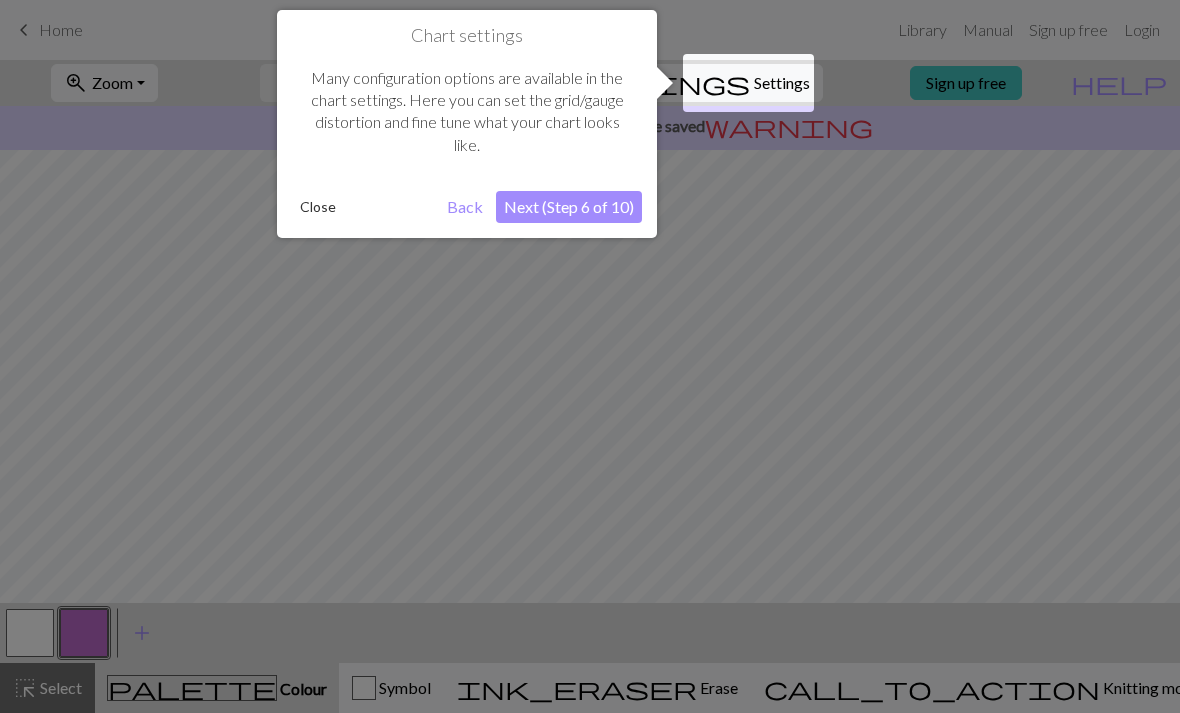 click on "Next (Step 6 of 10)" at bounding box center (569, 207) 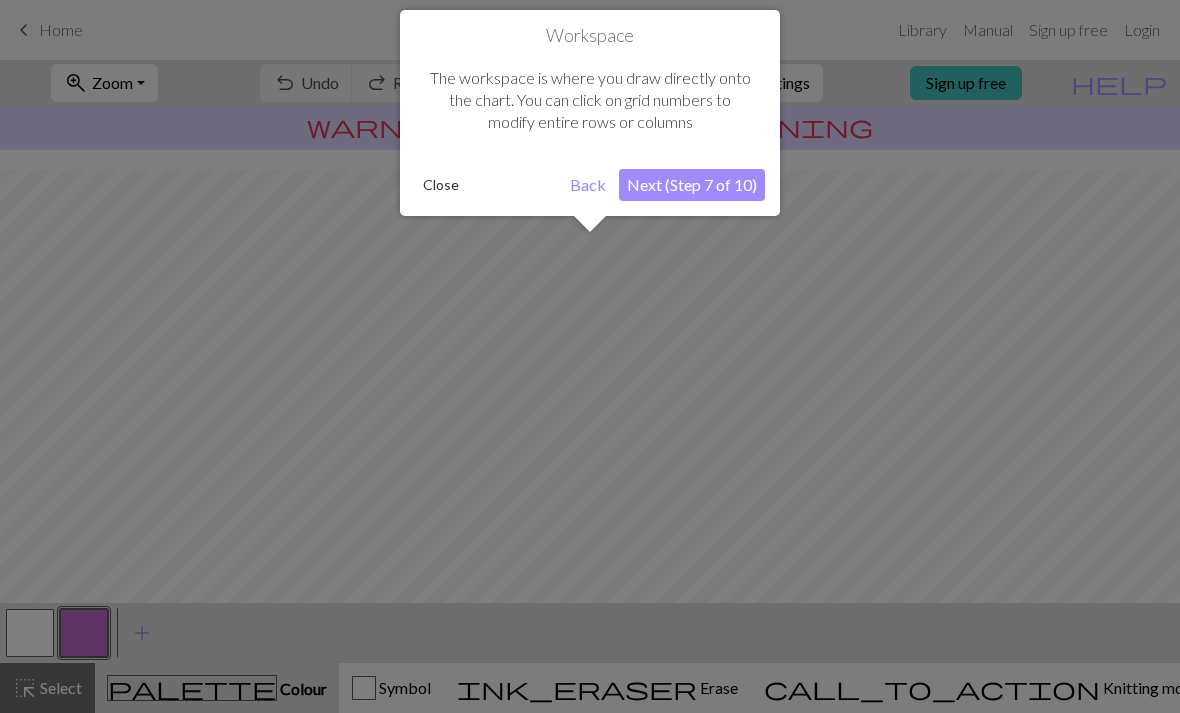scroll, scrollTop: 120, scrollLeft: 0, axis: vertical 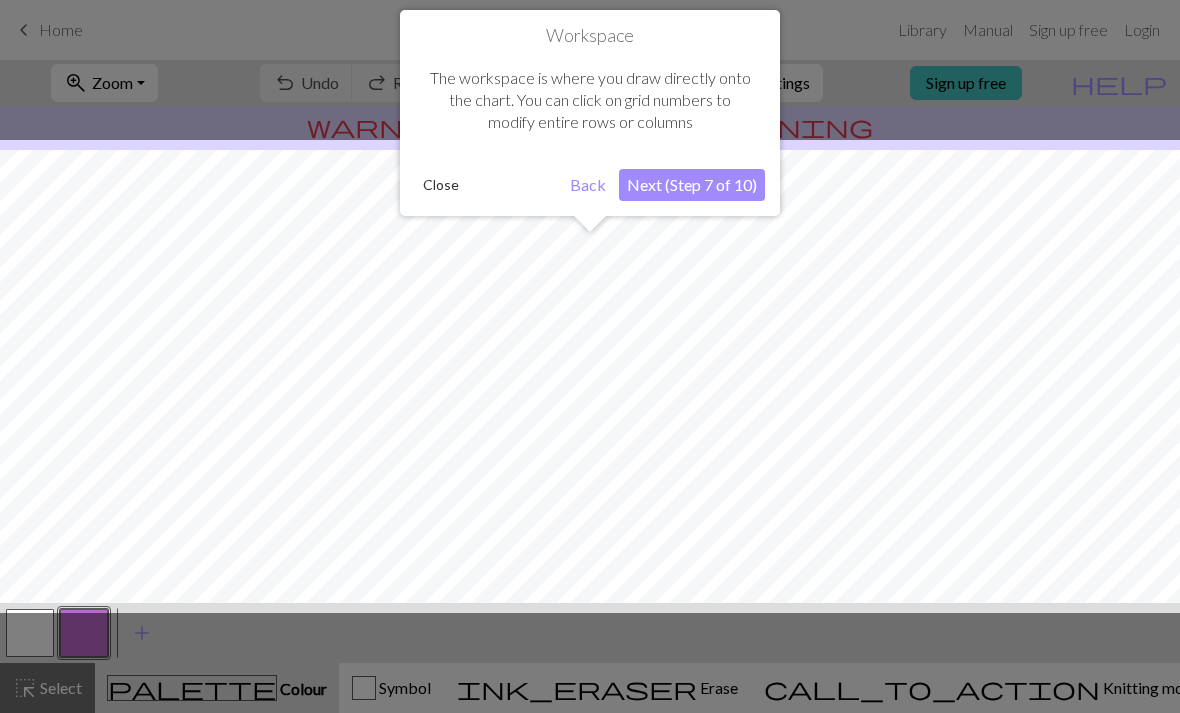 click on "Next (Step 7 of 10)" at bounding box center (692, 185) 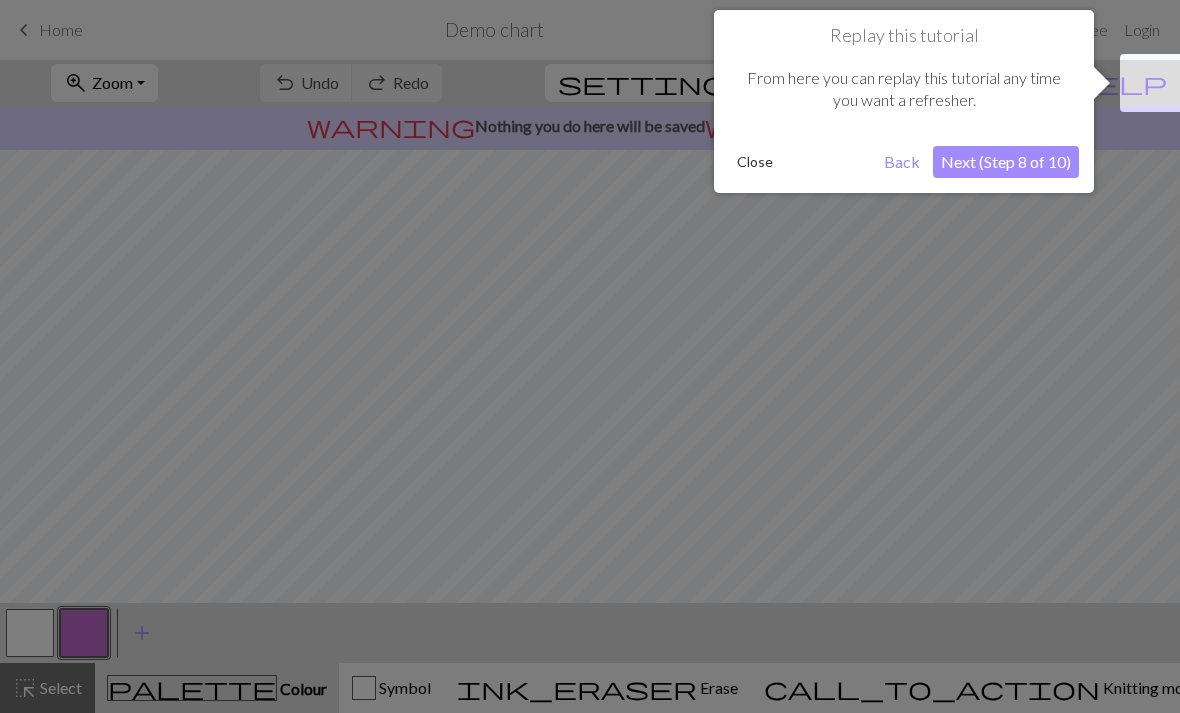 click on "Next (Step 8 of 10)" at bounding box center [1006, 162] 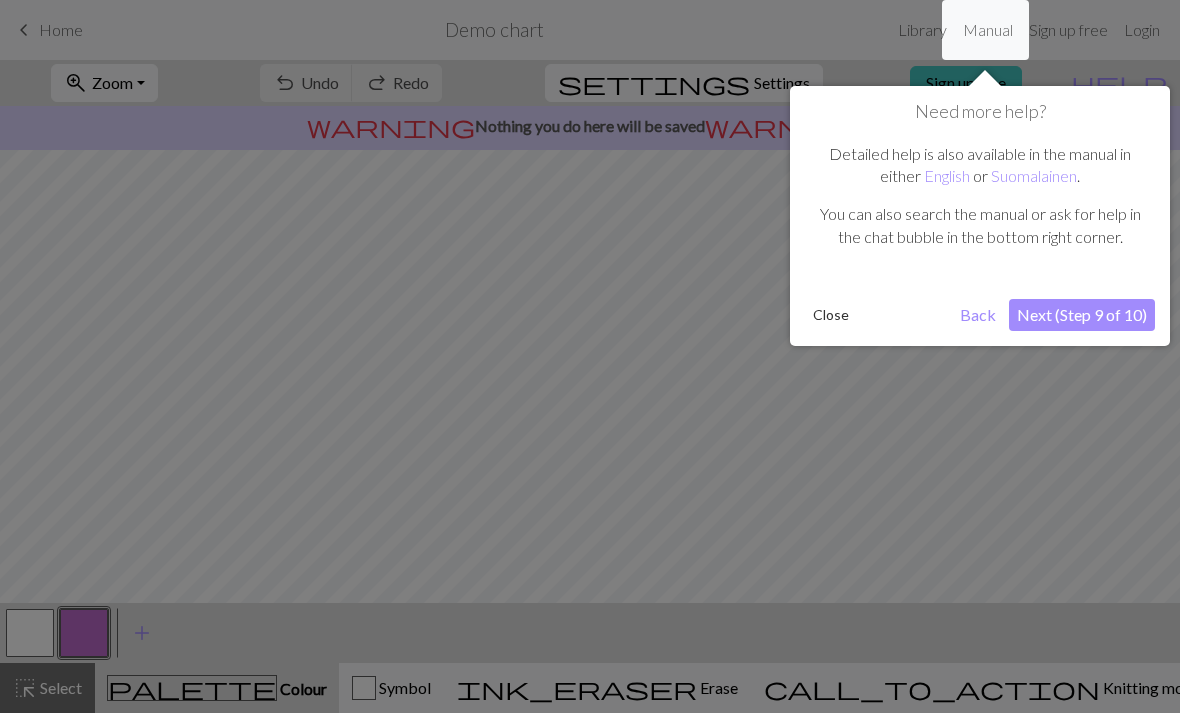 click on "Next (Step 9 of 10)" at bounding box center (1082, 315) 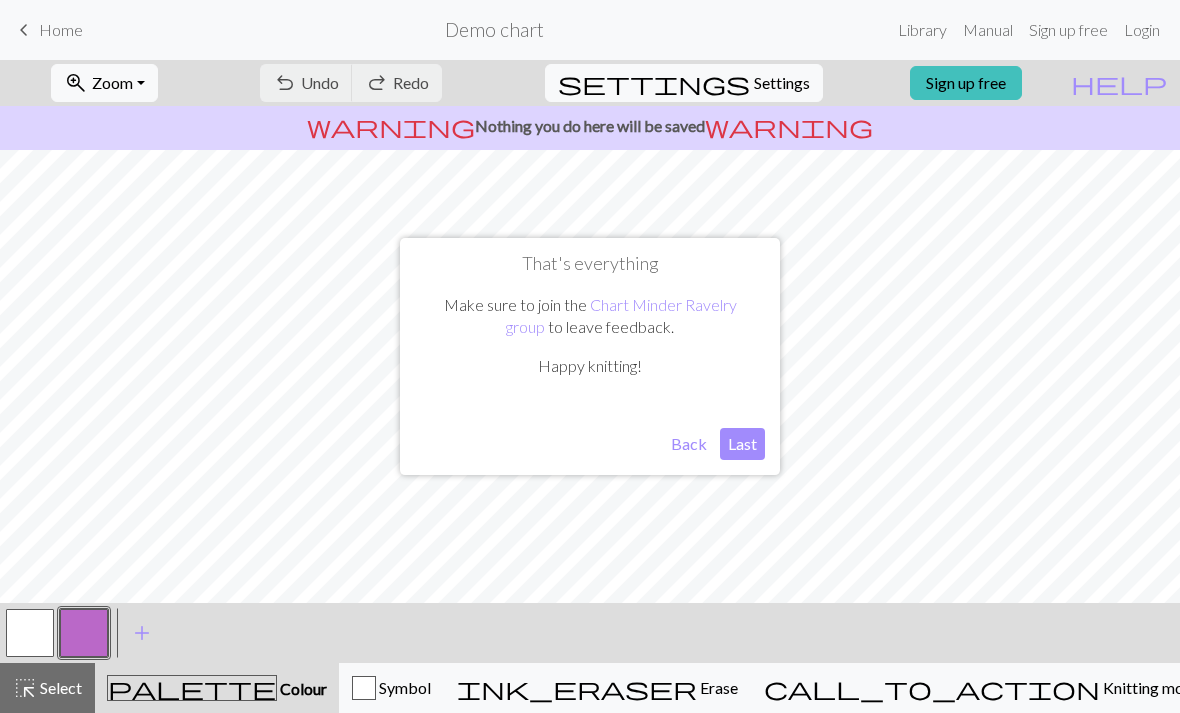 click on "Last" at bounding box center [742, 444] 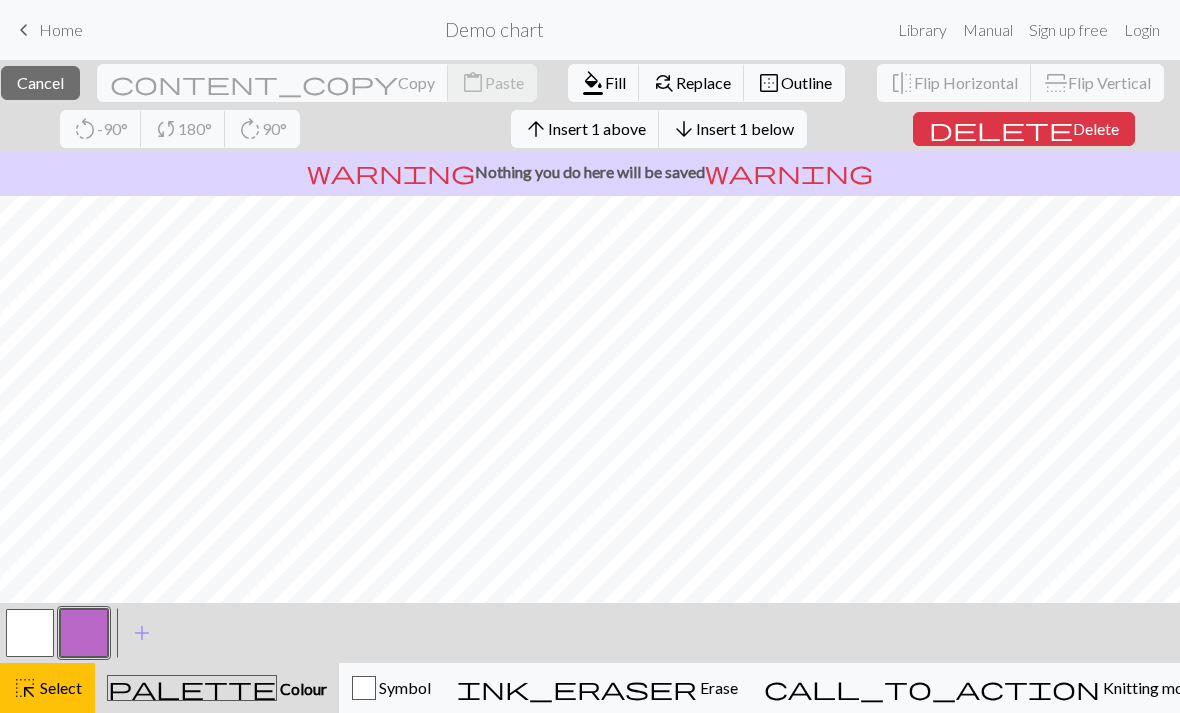 click on "Delete" at bounding box center [1096, 128] 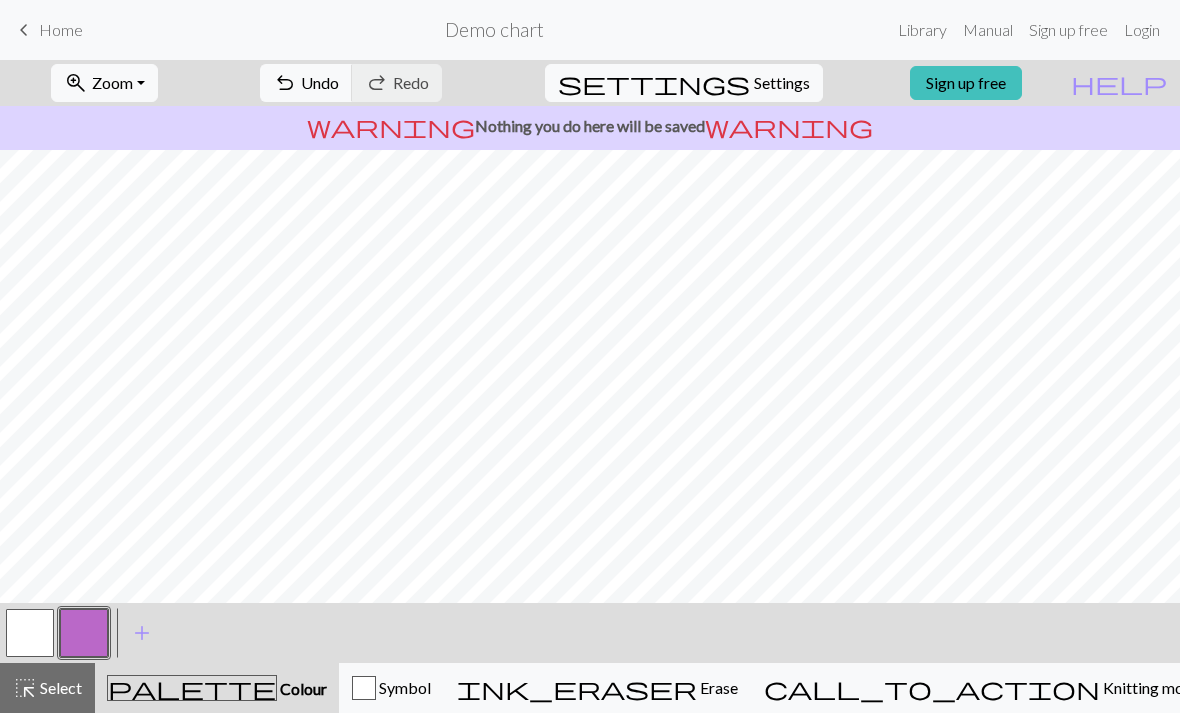 click on "Home" at bounding box center [61, 29] 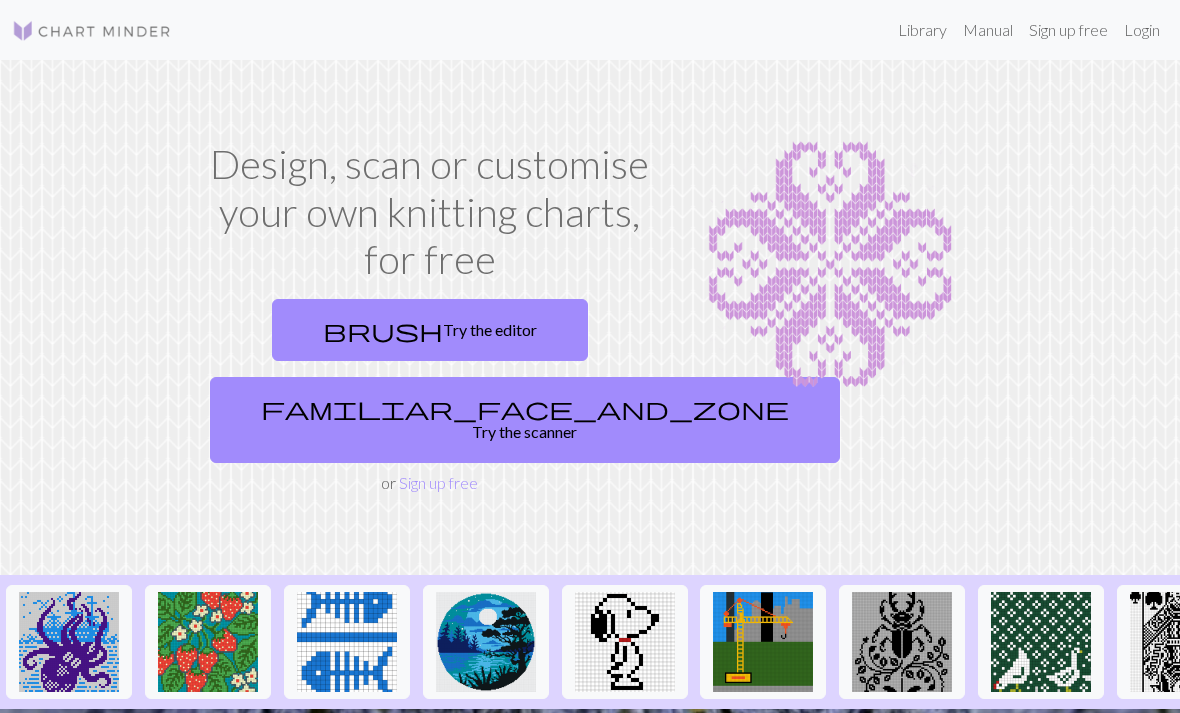 click on "brush  Try the editor" at bounding box center [430, 330] 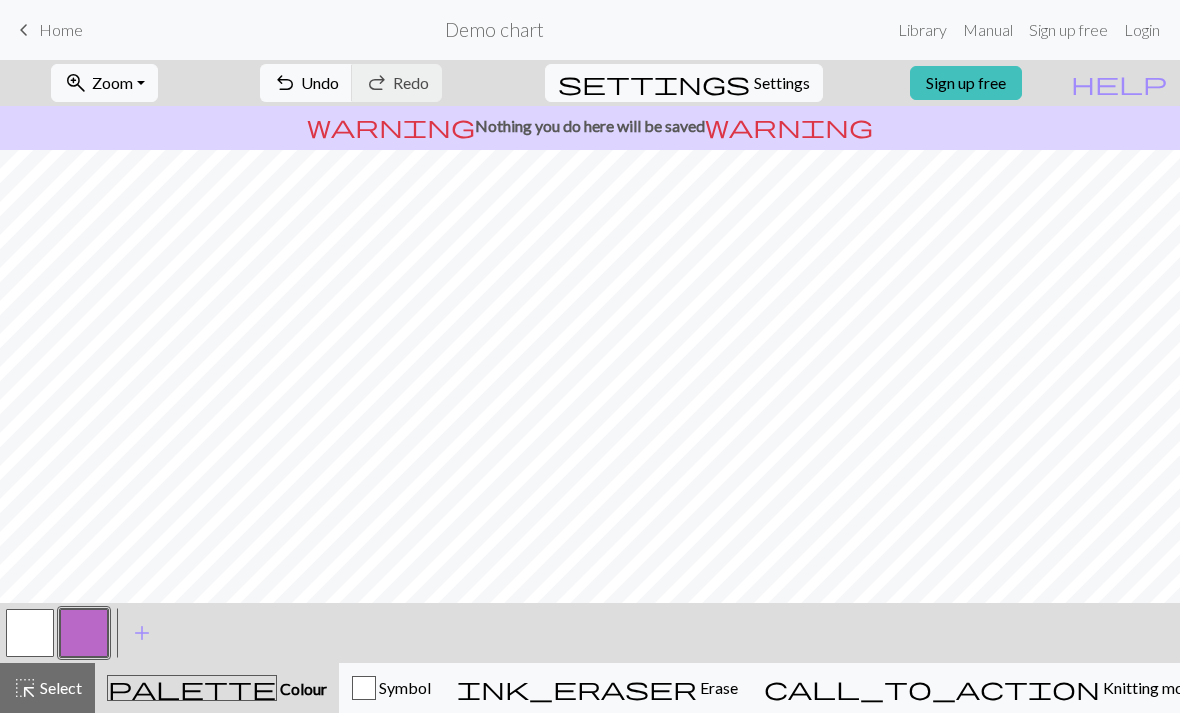 click on "Home" at bounding box center [61, 29] 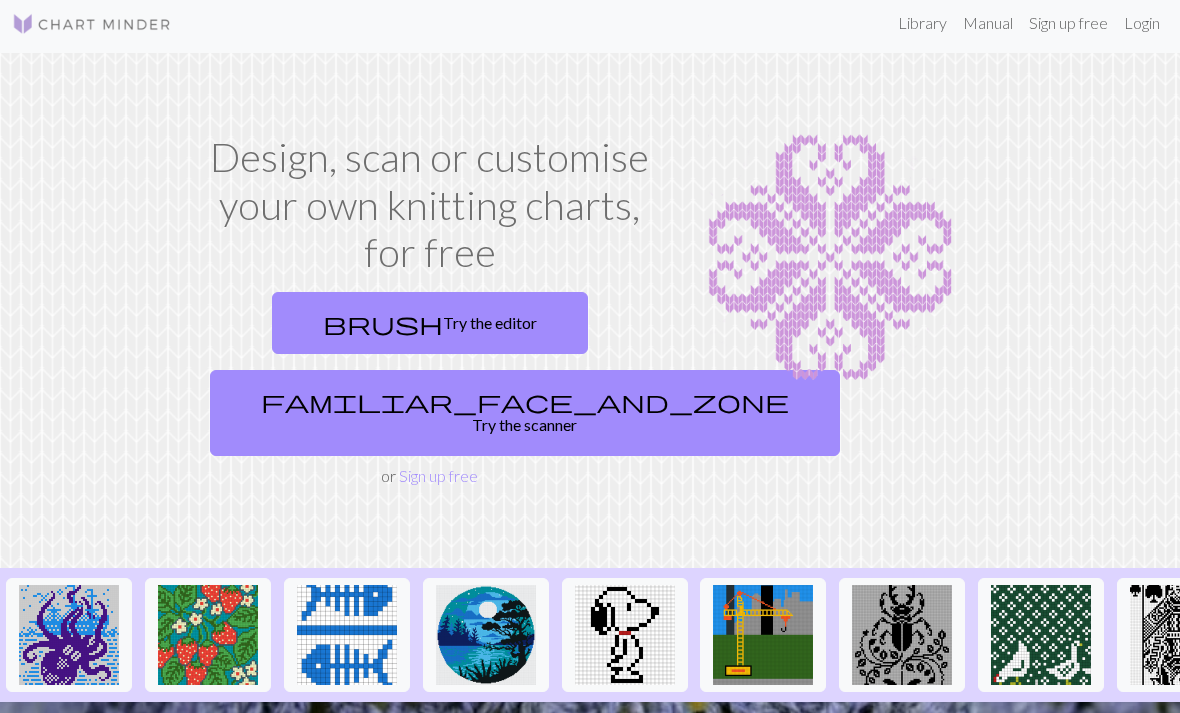 scroll, scrollTop: 0, scrollLeft: 0, axis: both 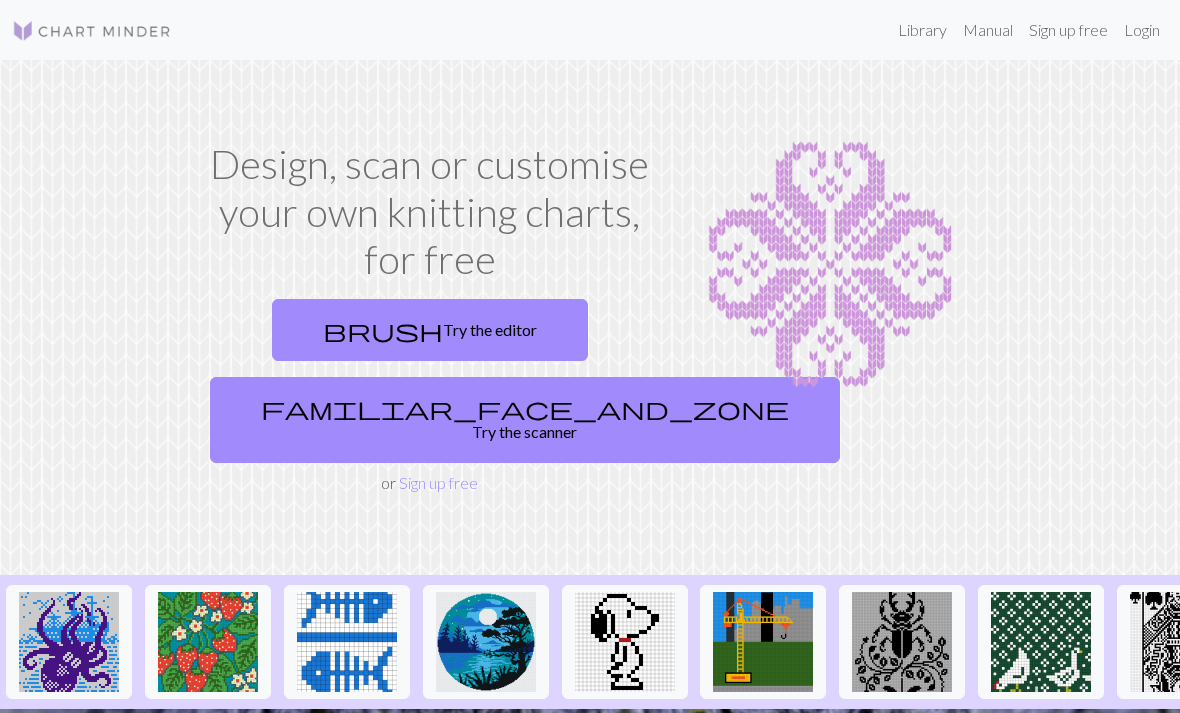 click on "Login" at bounding box center [1142, 30] 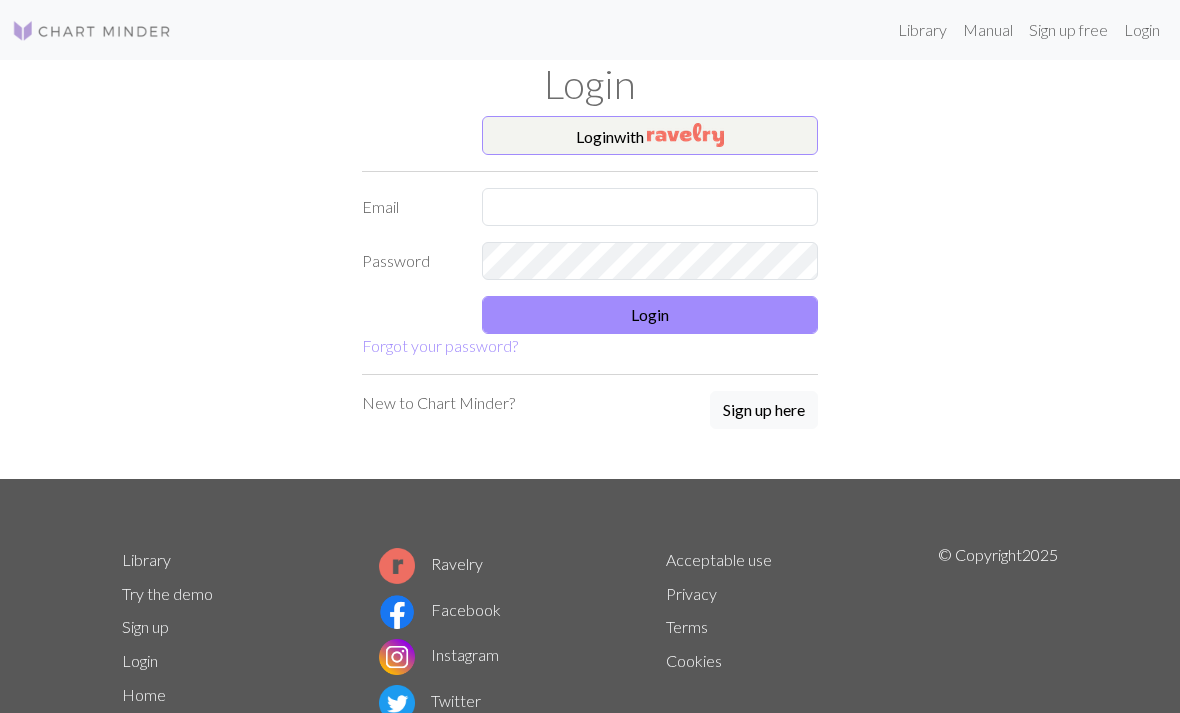 click on "Sign up free" at bounding box center (1068, 30) 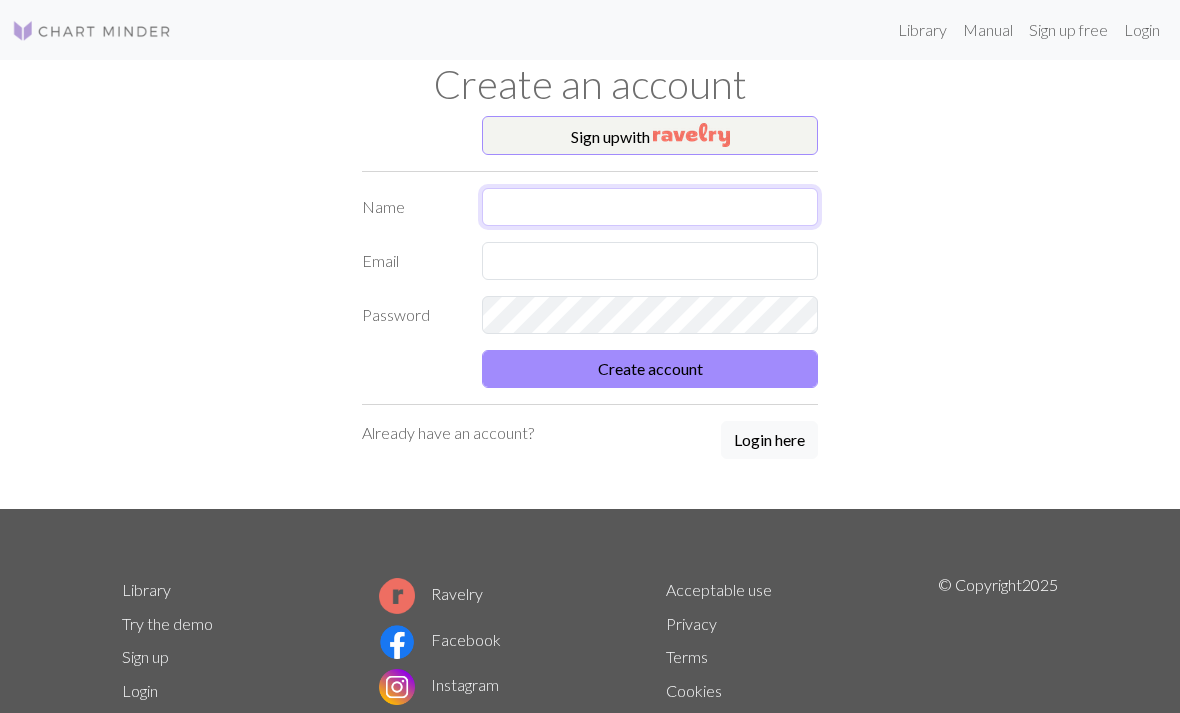 click at bounding box center (650, 207) 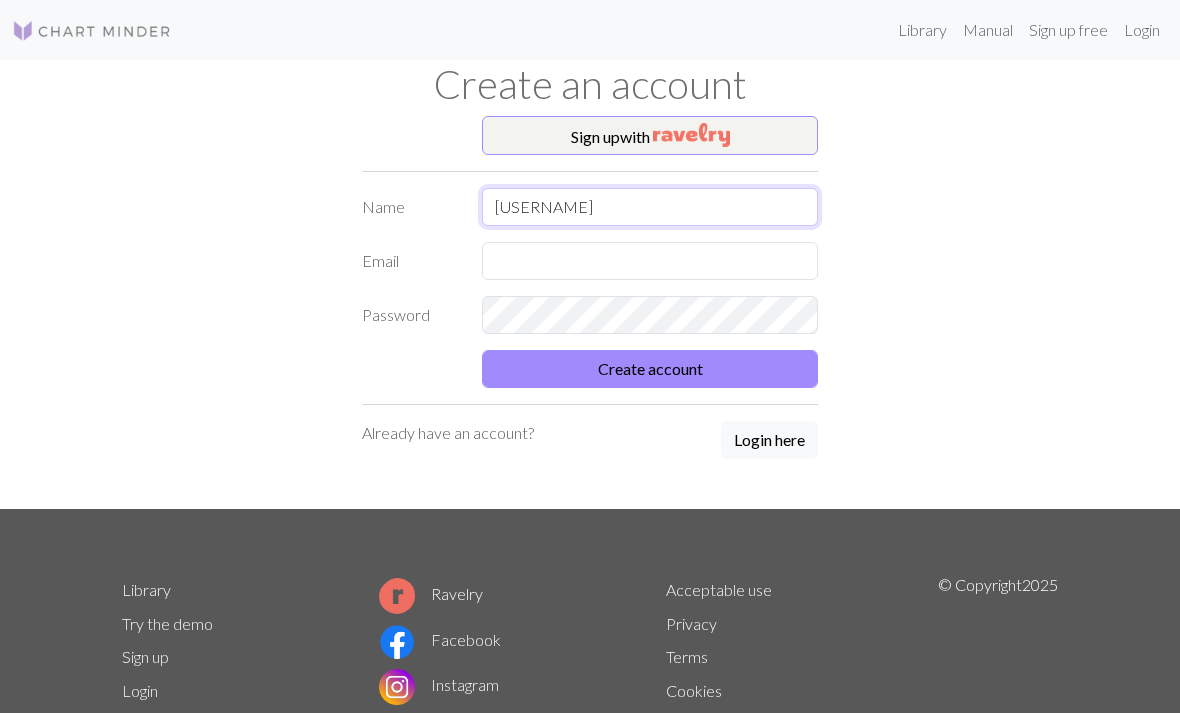 type on "[FIRST] [LAST]" 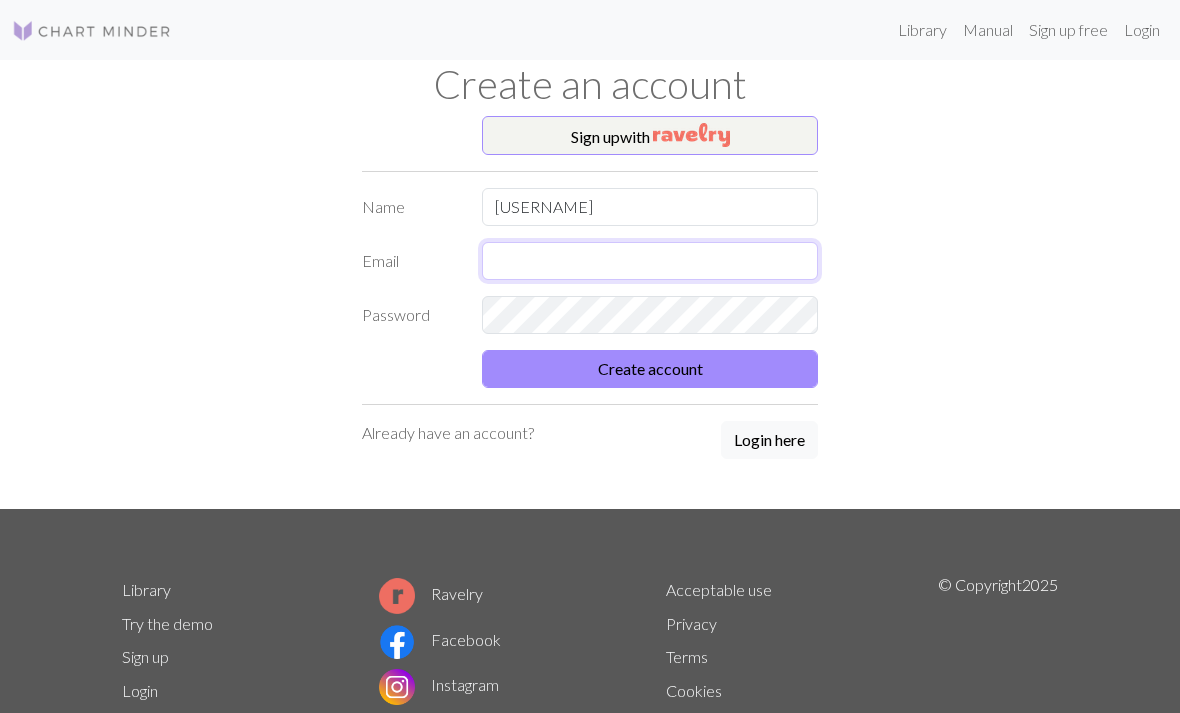 click at bounding box center [650, 261] 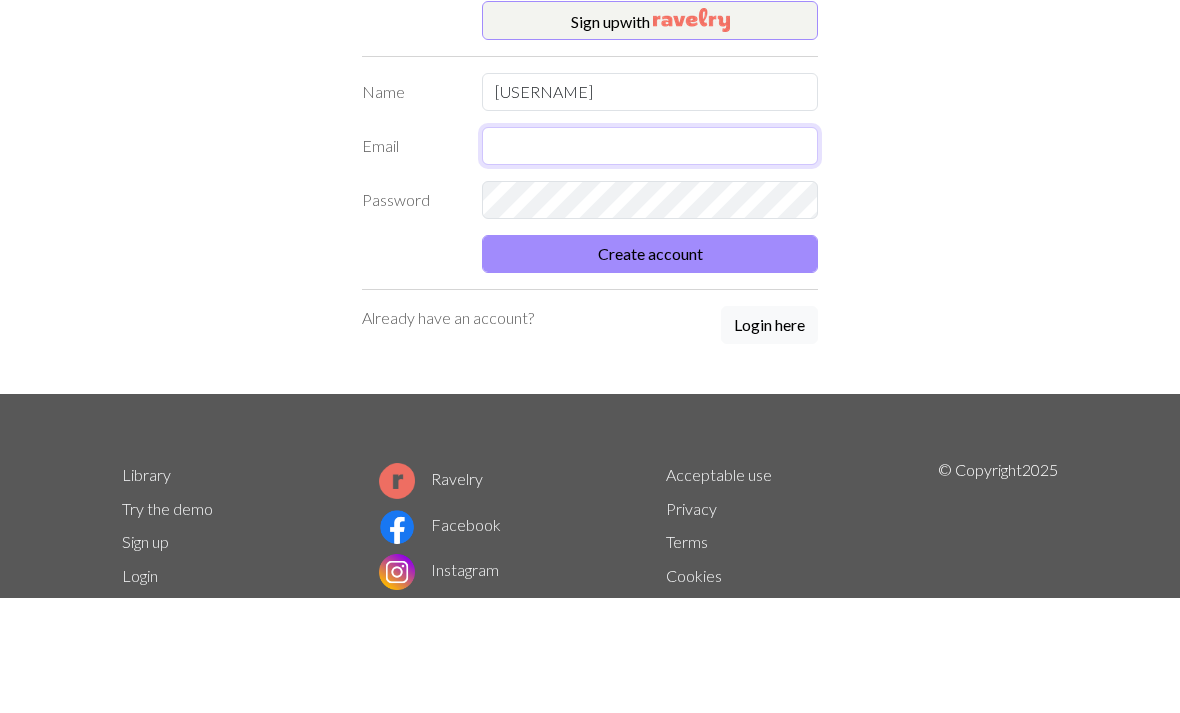 type on "poboo99@naver.com" 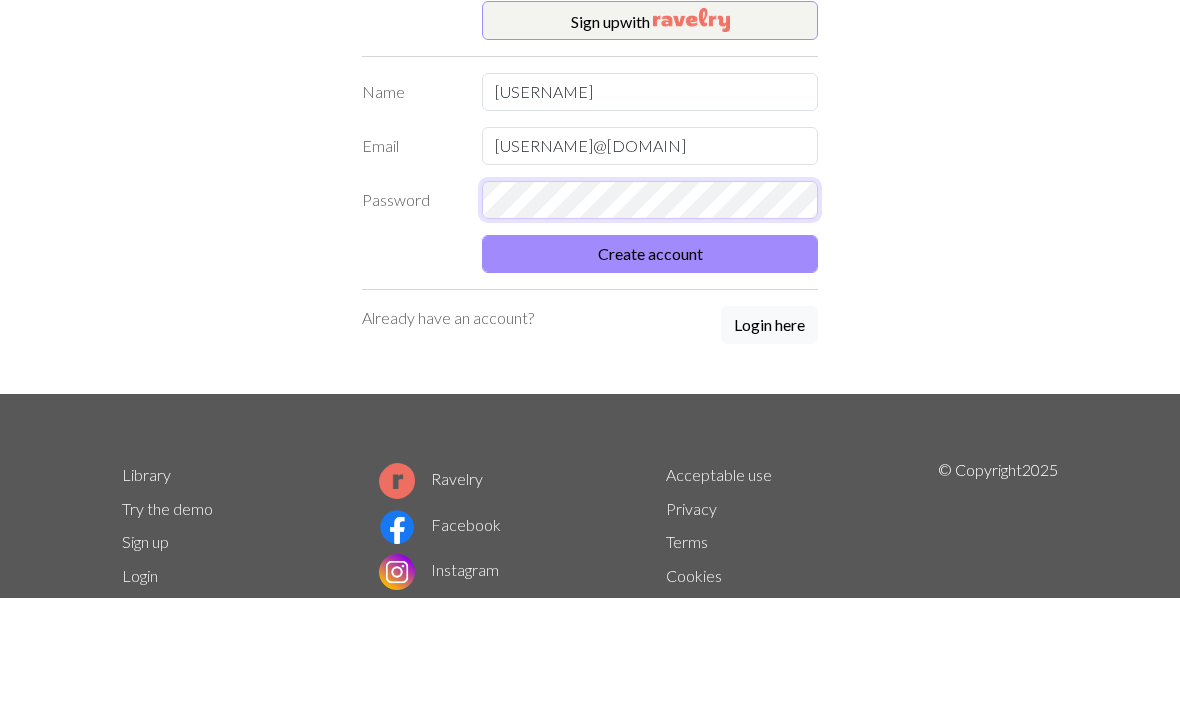 scroll, scrollTop: 115, scrollLeft: 0, axis: vertical 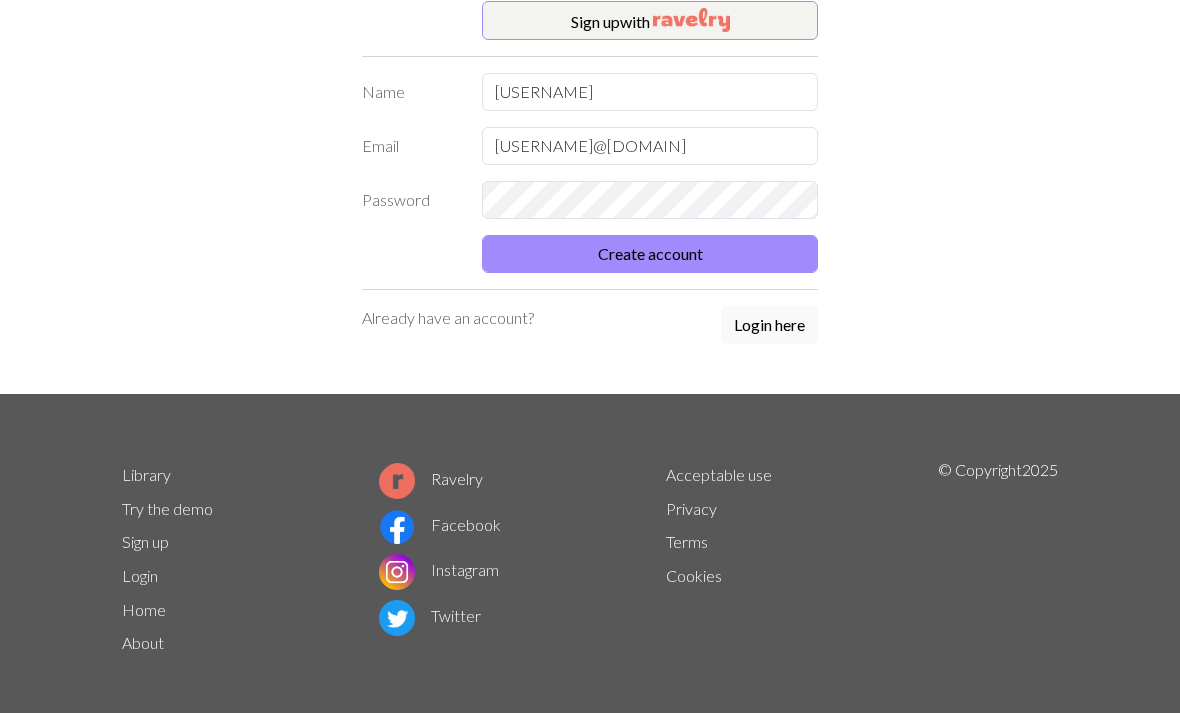 click on "Create account" at bounding box center [650, 254] 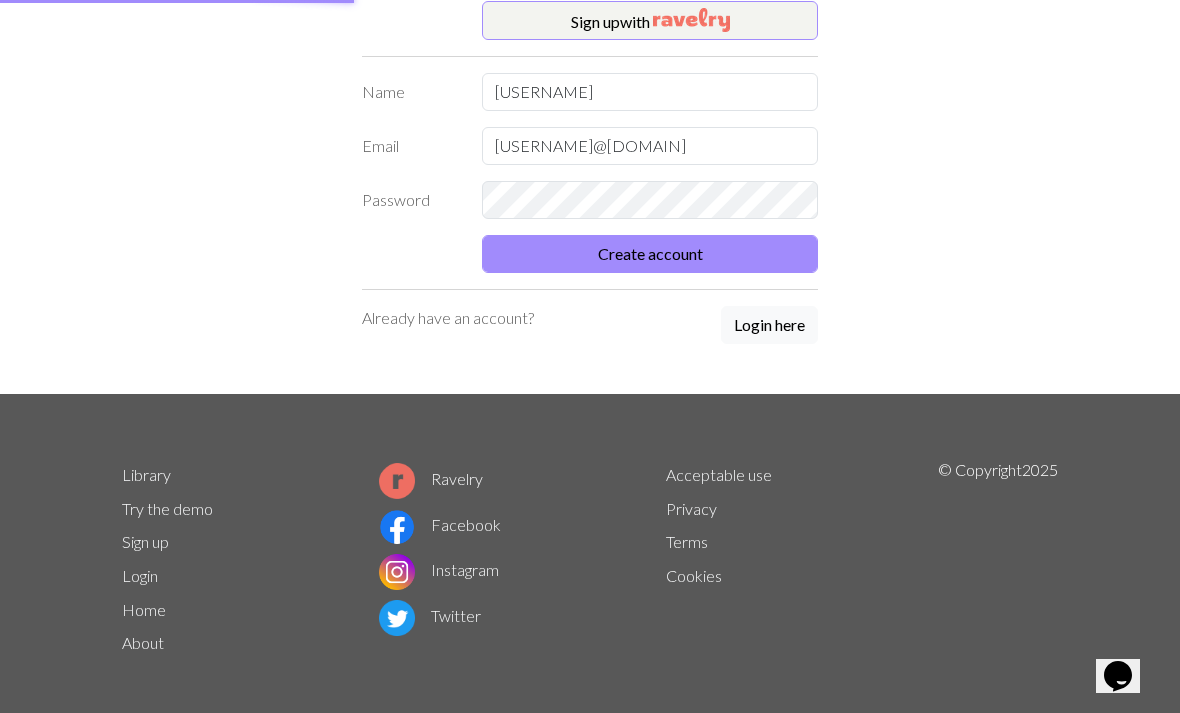 scroll, scrollTop: 106, scrollLeft: 0, axis: vertical 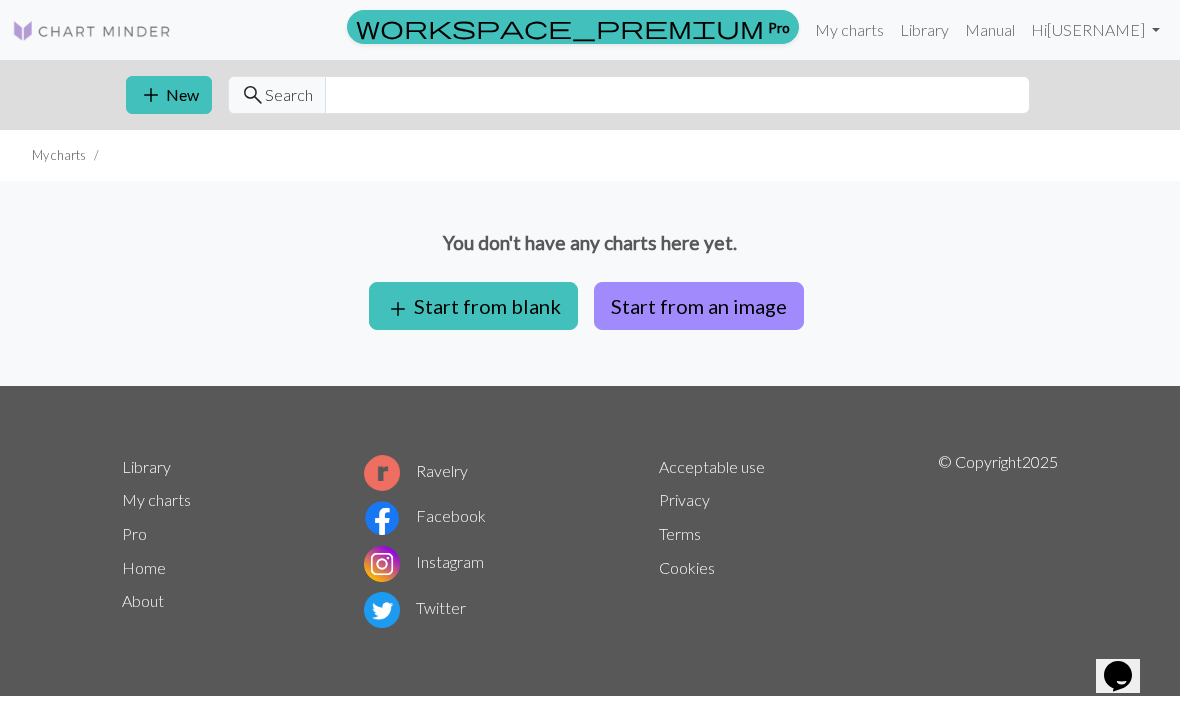 click on "add   Start from blank" at bounding box center [473, 306] 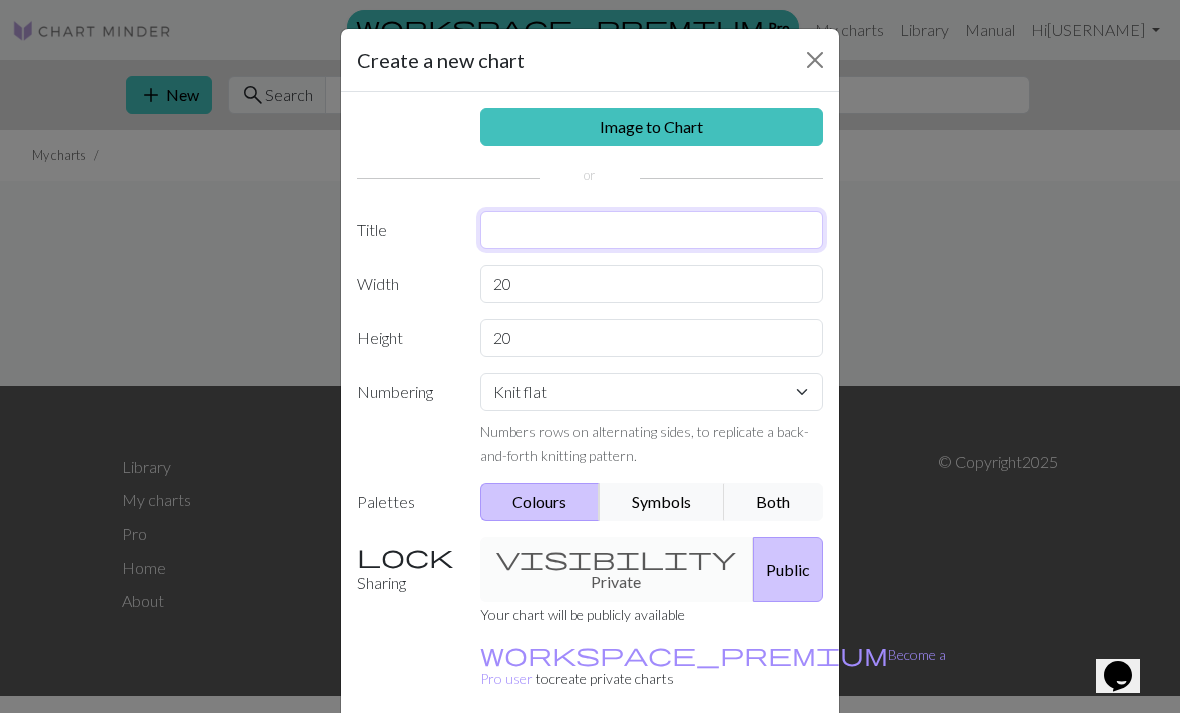 click at bounding box center [652, 230] 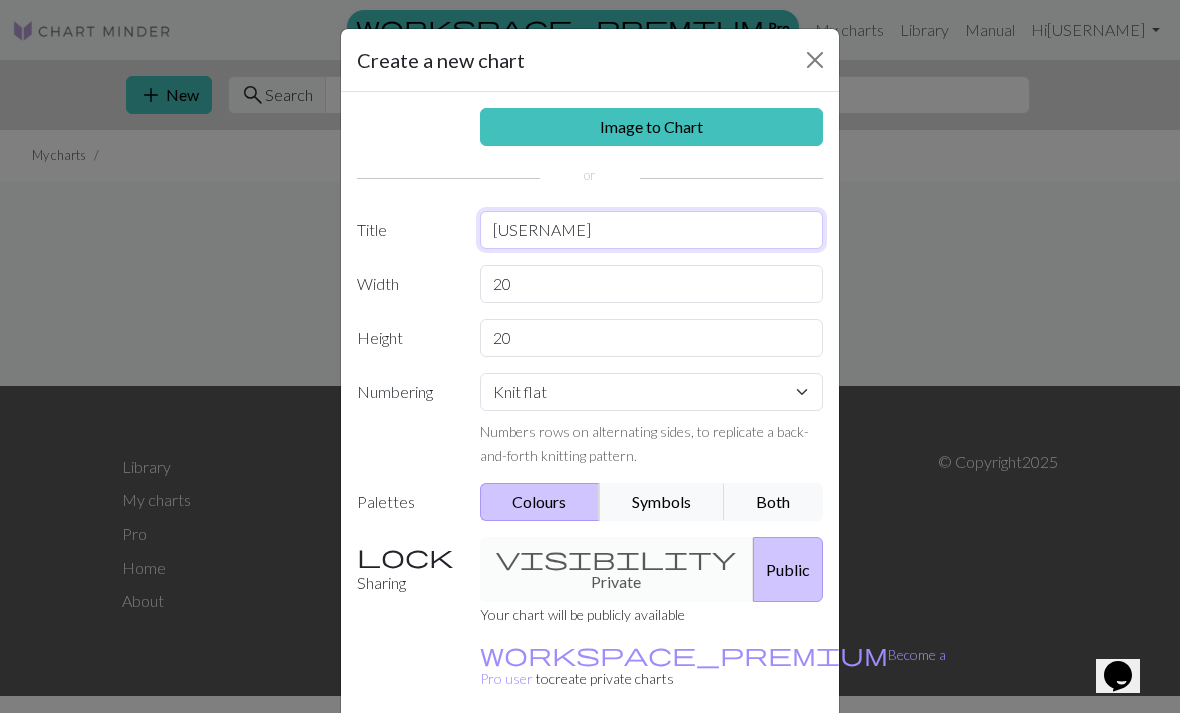 type on "[PRODUCT]" 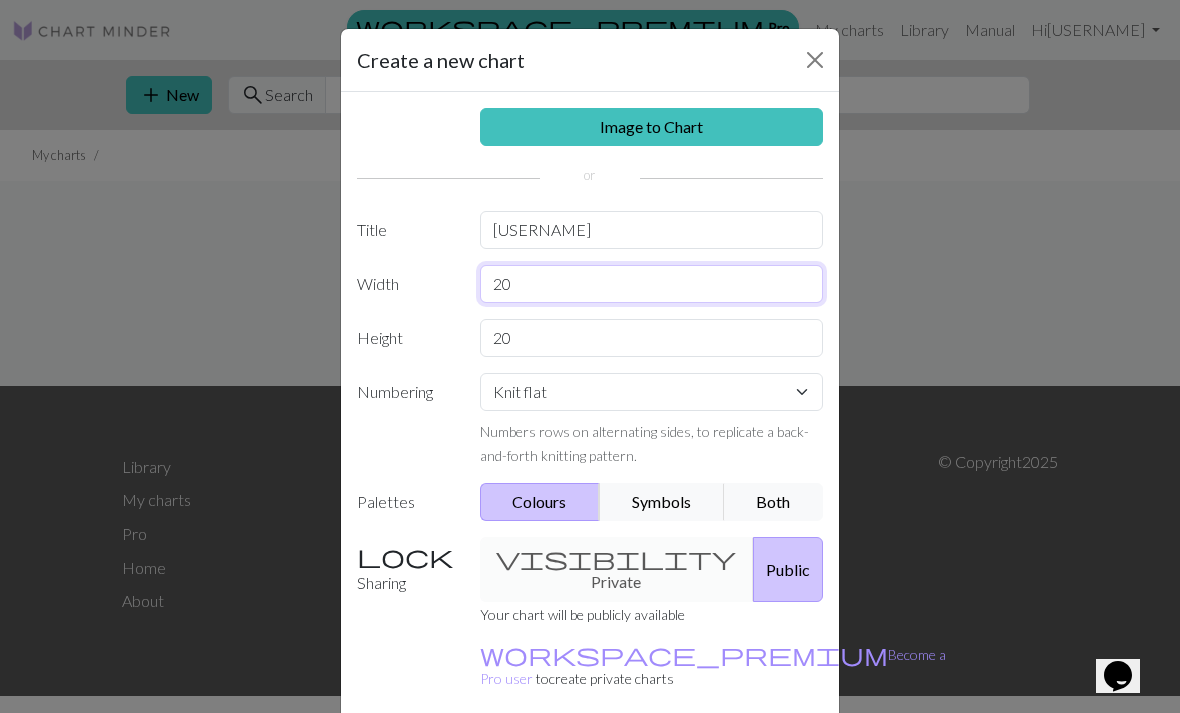 click on "20" at bounding box center (652, 284) 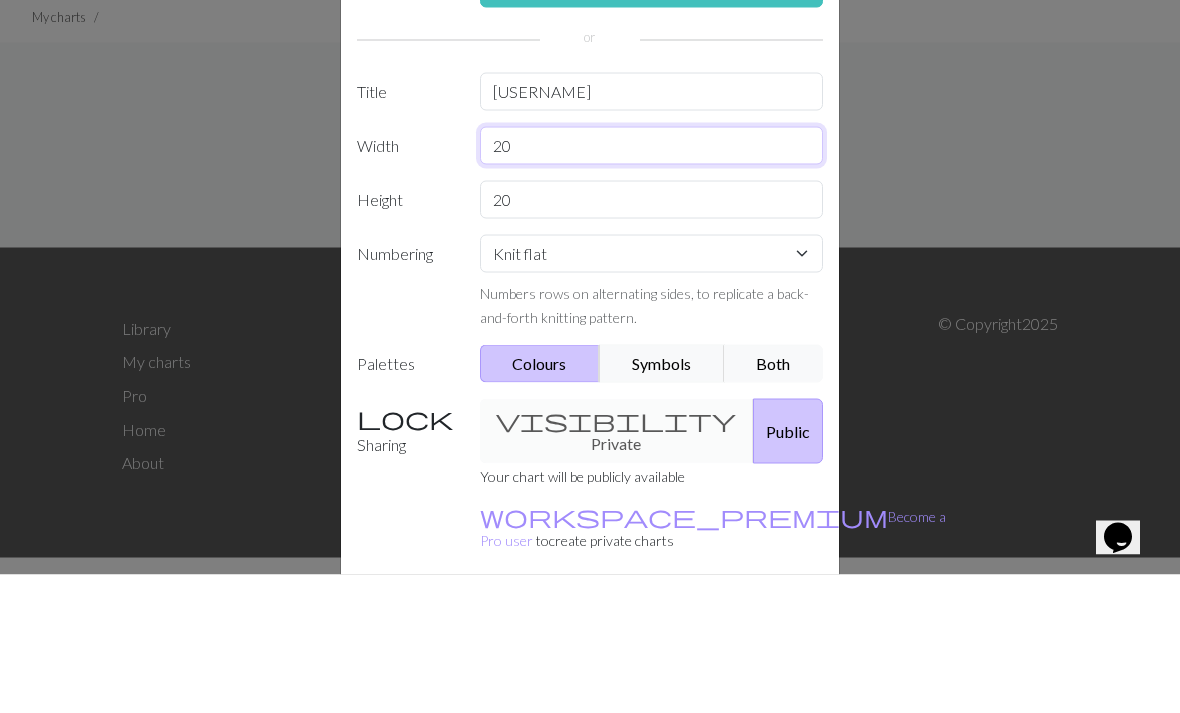 click on "20" at bounding box center (652, 284) 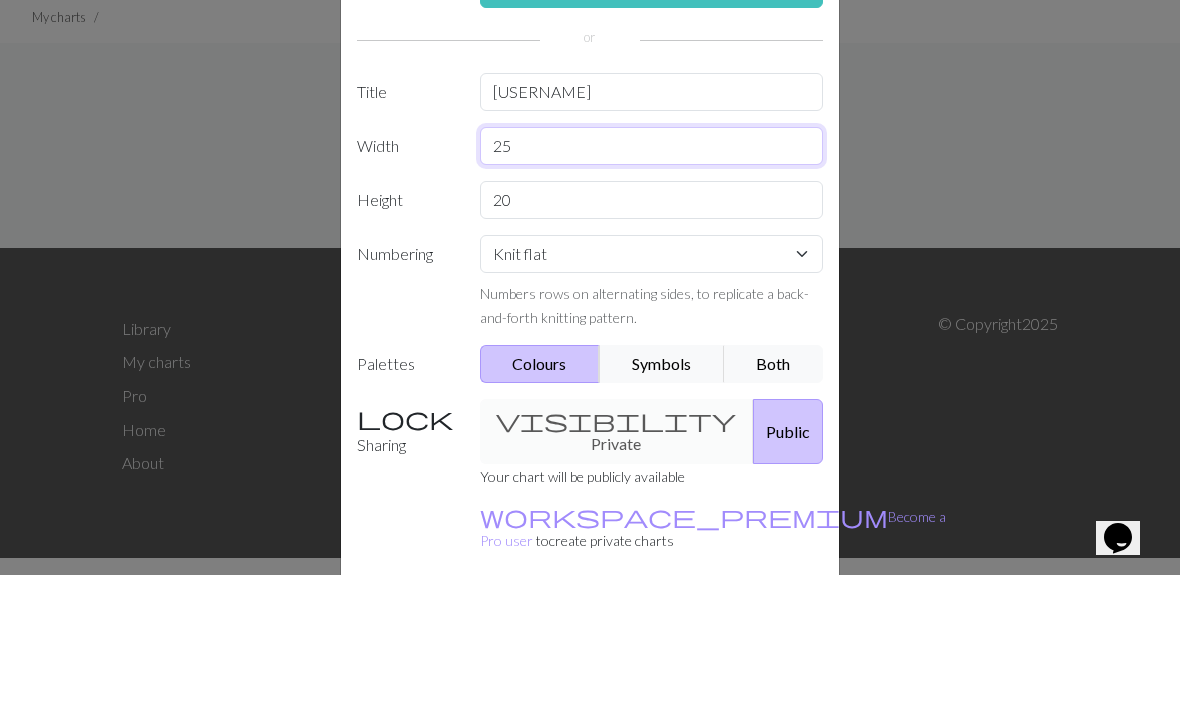 type on "25" 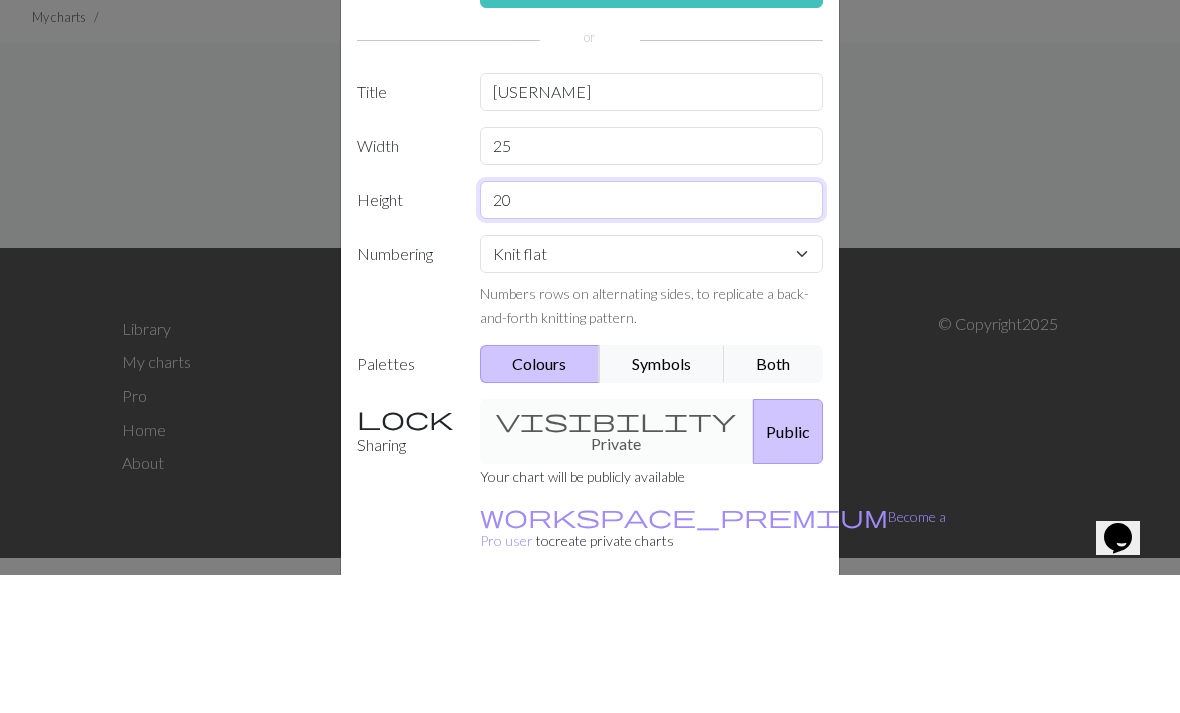 click on "20" at bounding box center [652, 338] 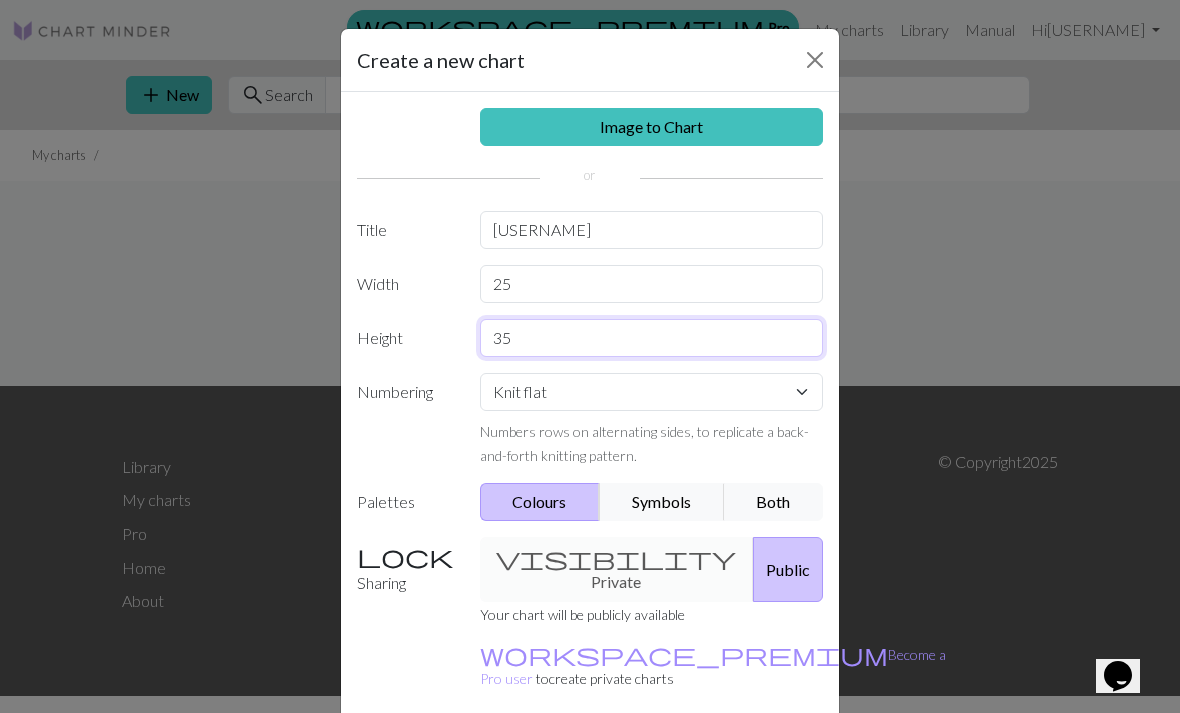 type on "35" 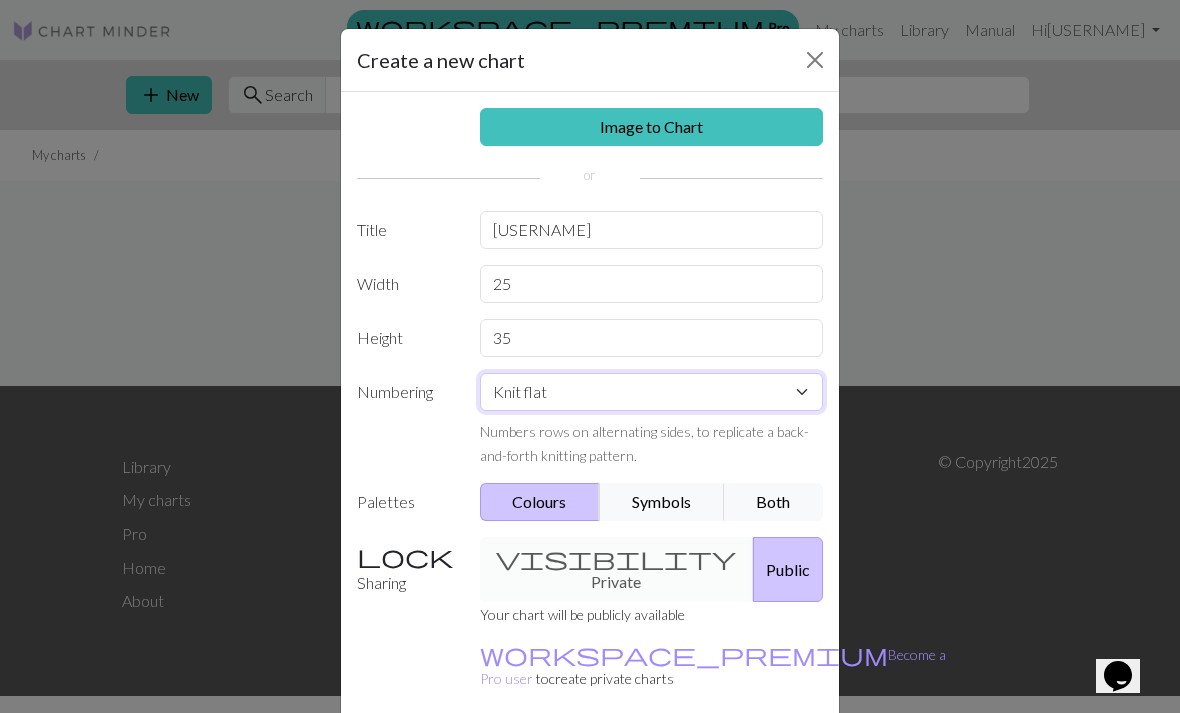 click on "Knit flat Knit in the round Lace knitting Cross stitch" at bounding box center (652, 392) 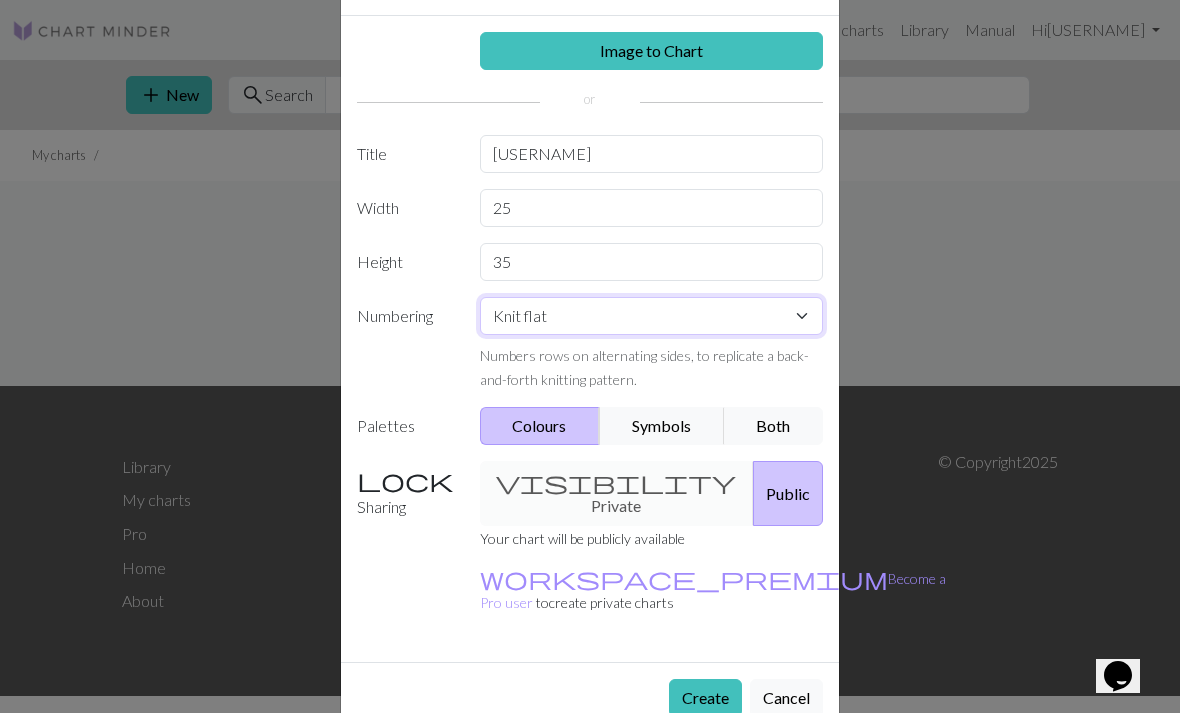 scroll, scrollTop: 76, scrollLeft: 0, axis: vertical 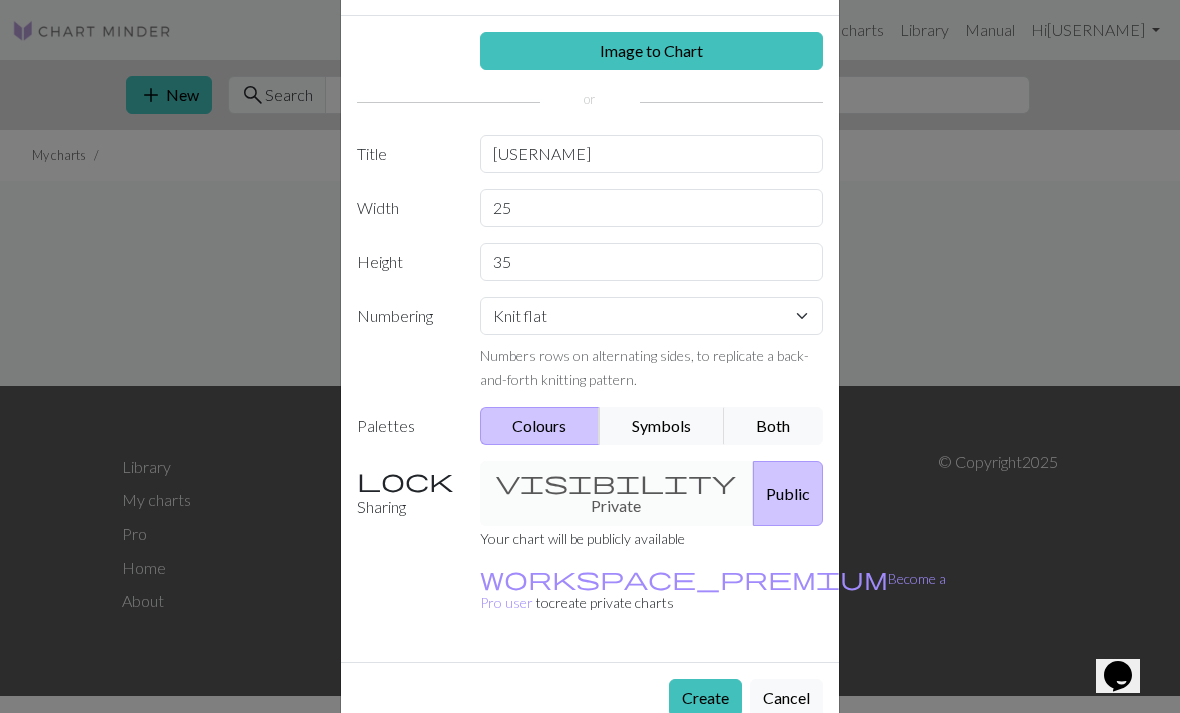 click on "visibility  Private Public" at bounding box center (652, 493) 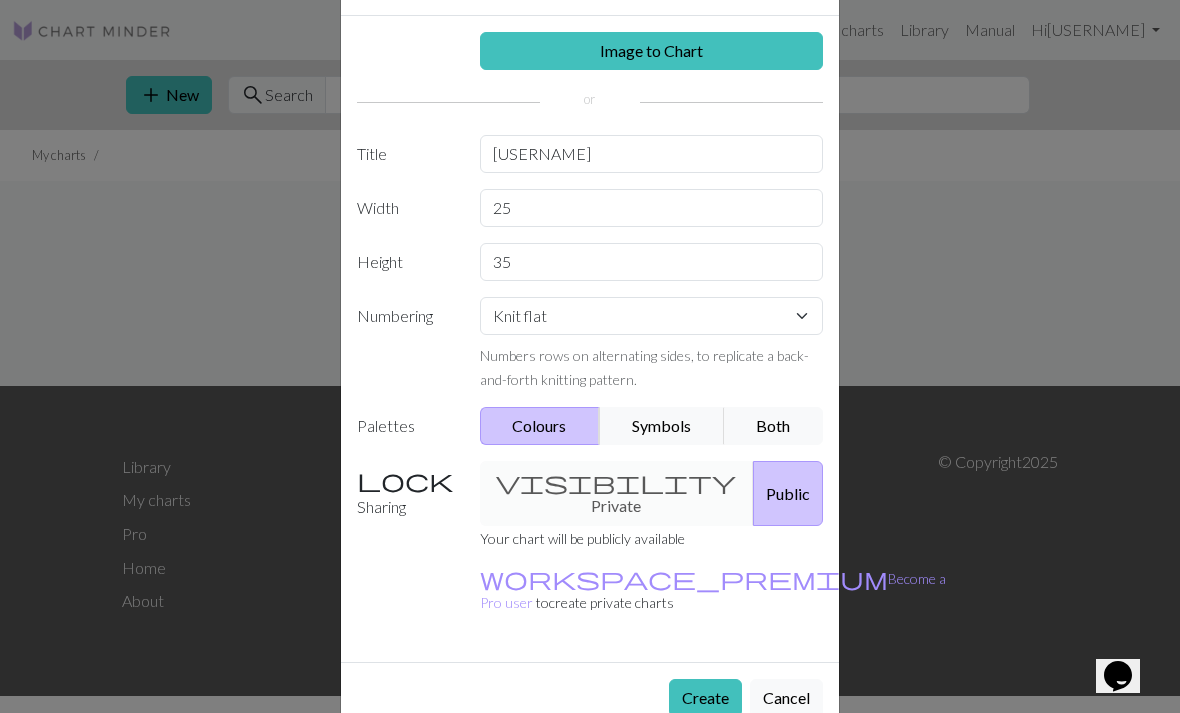 click on "visibility  Private Public" at bounding box center [652, 493] 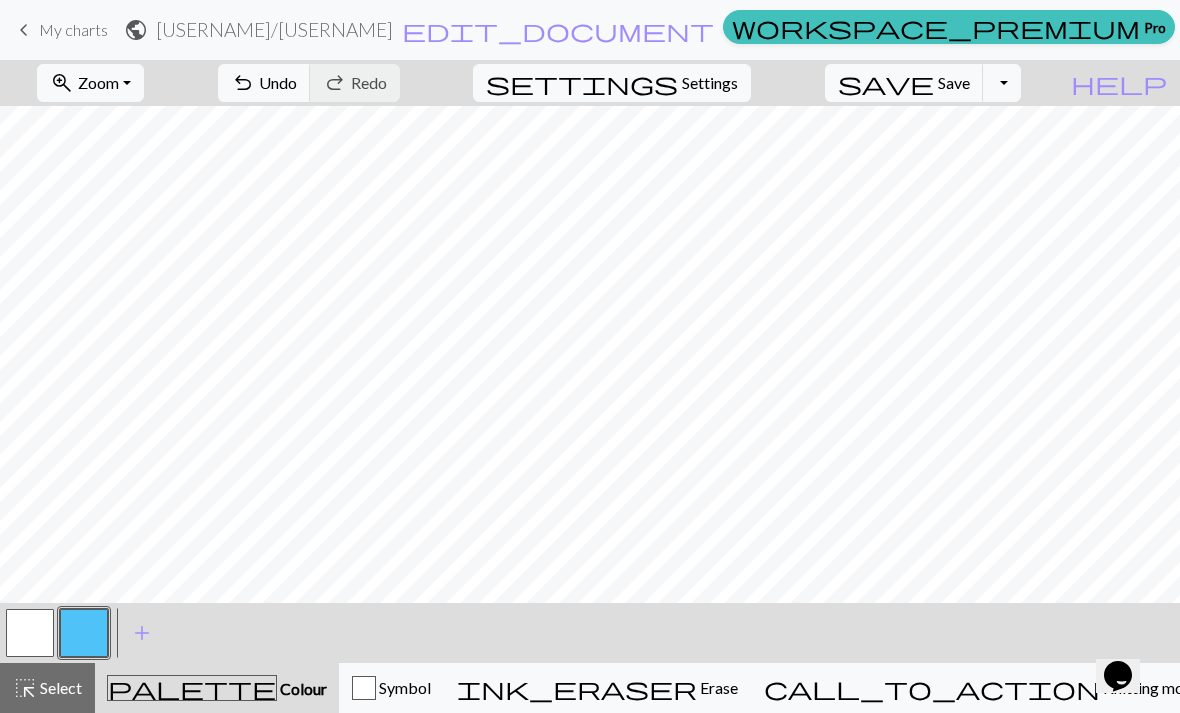 click on "add" at bounding box center [142, 633] 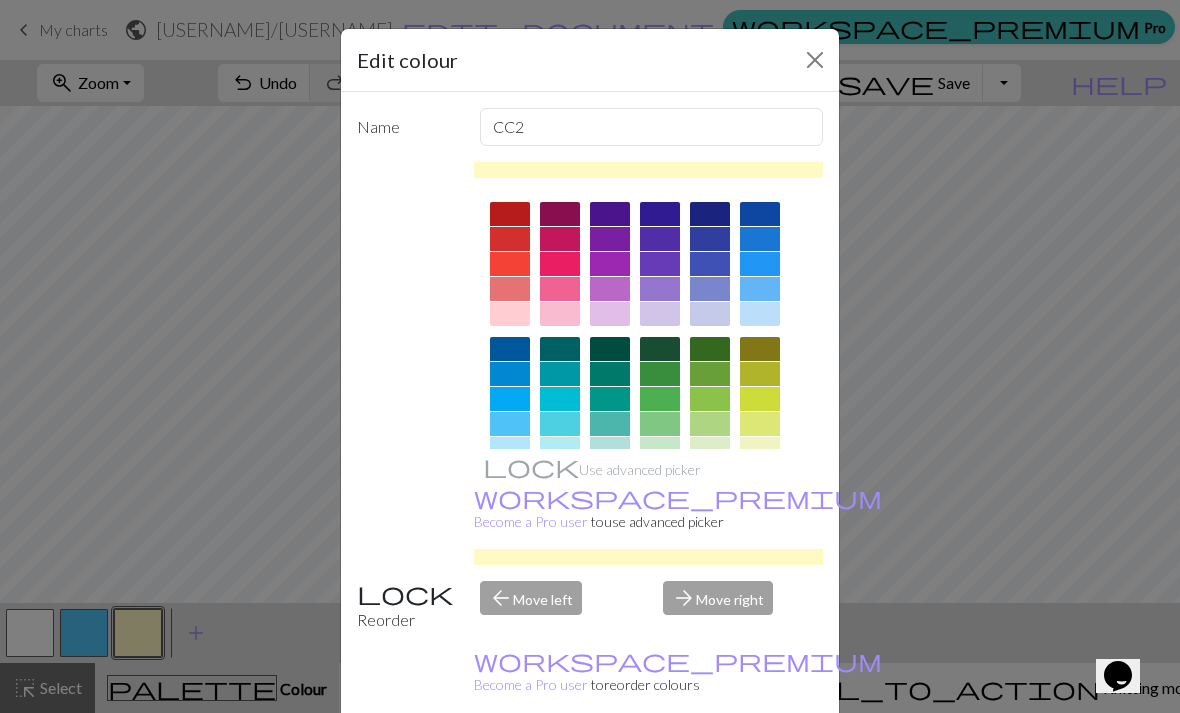 click at bounding box center (710, 289) 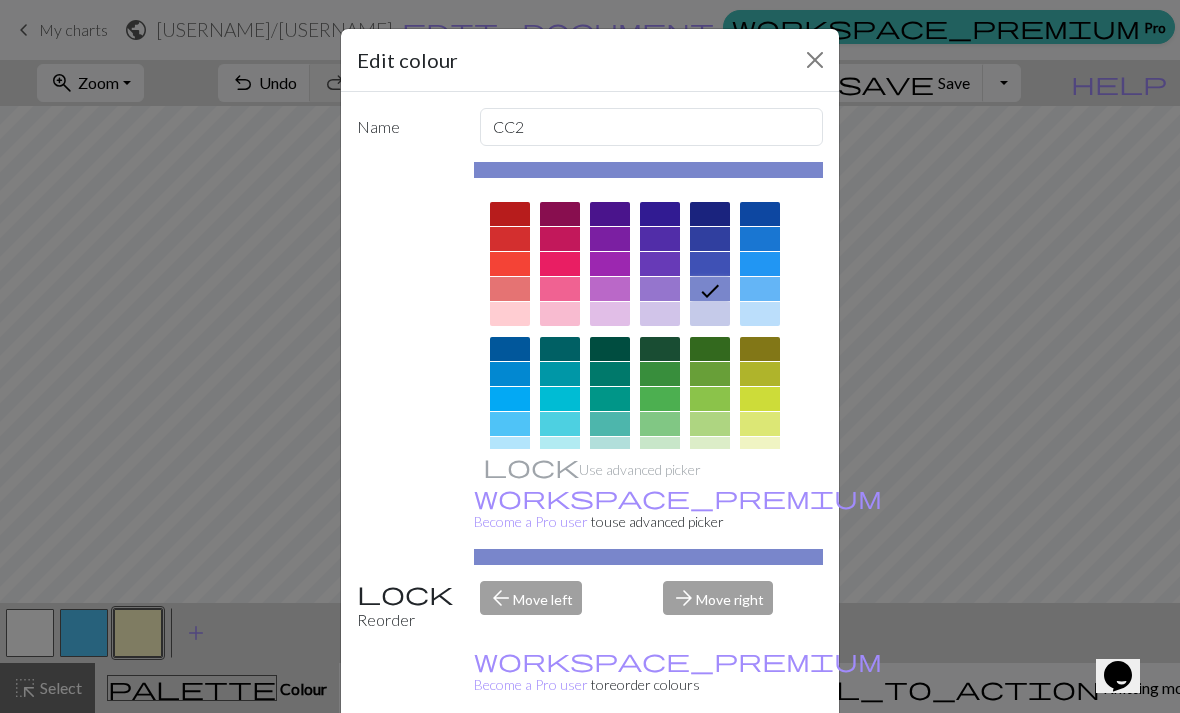 click on "Edit colour Name CC2 Use advanced picker workspace_premium Become a Pro user   to  use advanced picker Reorder arrow_back Move left arrow_forward Move right workspace_premium Become a Pro user   to  reorder colours Delete Done Cancel" at bounding box center (590, 356) 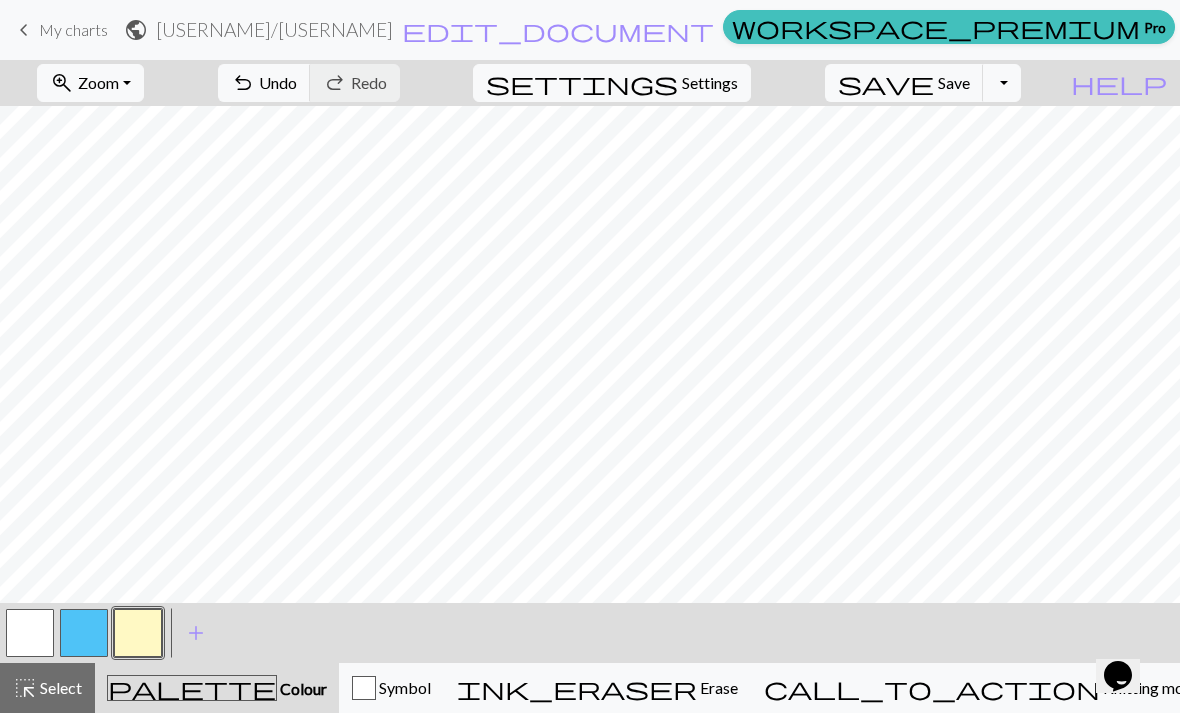 click at bounding box center [138, 633] 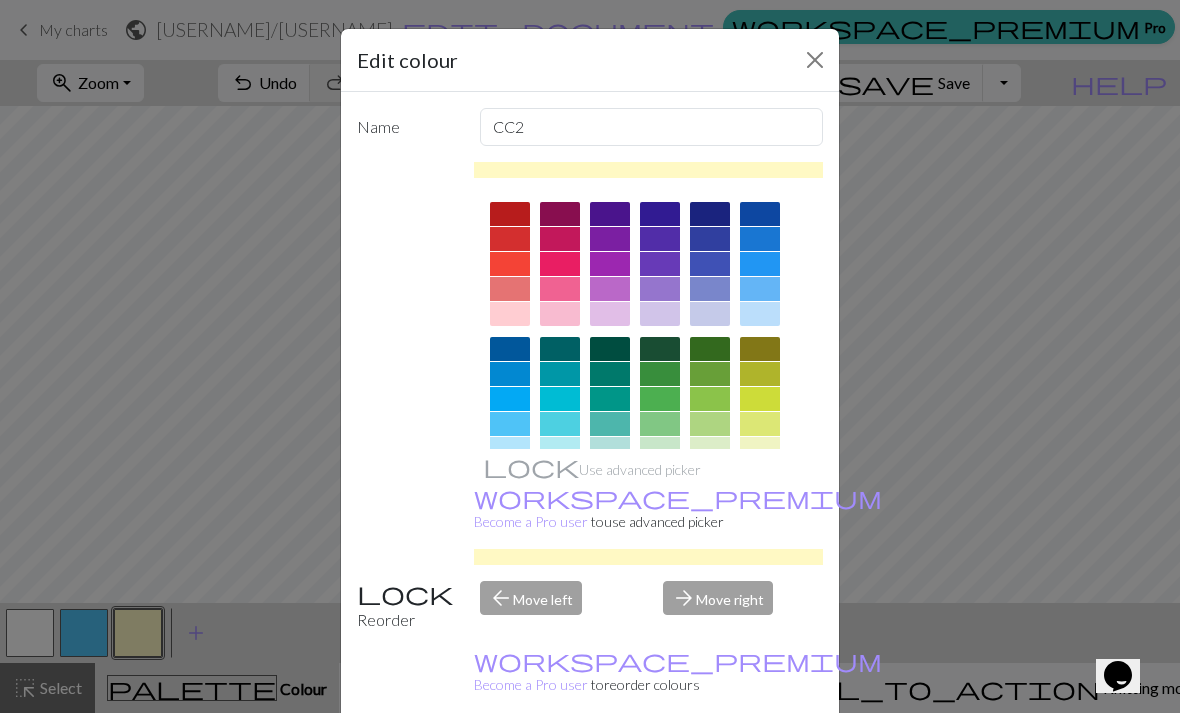 click at bounding box center [710, 289] 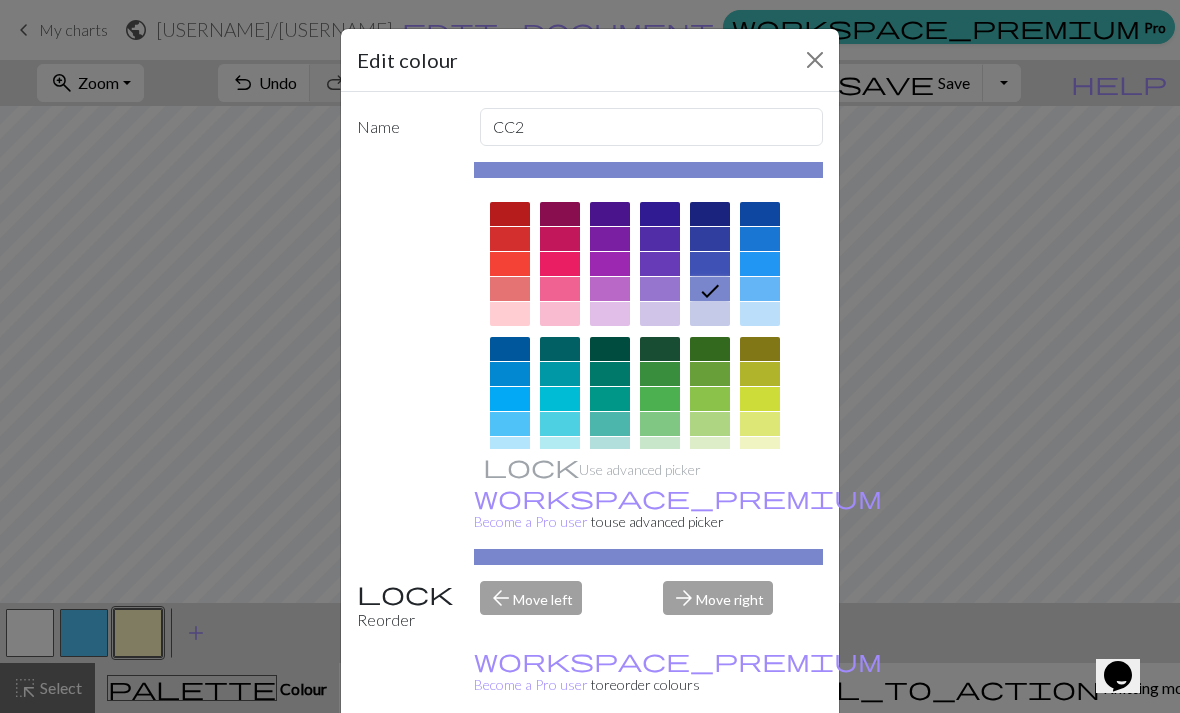 click on "arrow_forward Move right" at bounding box center (743, 606) 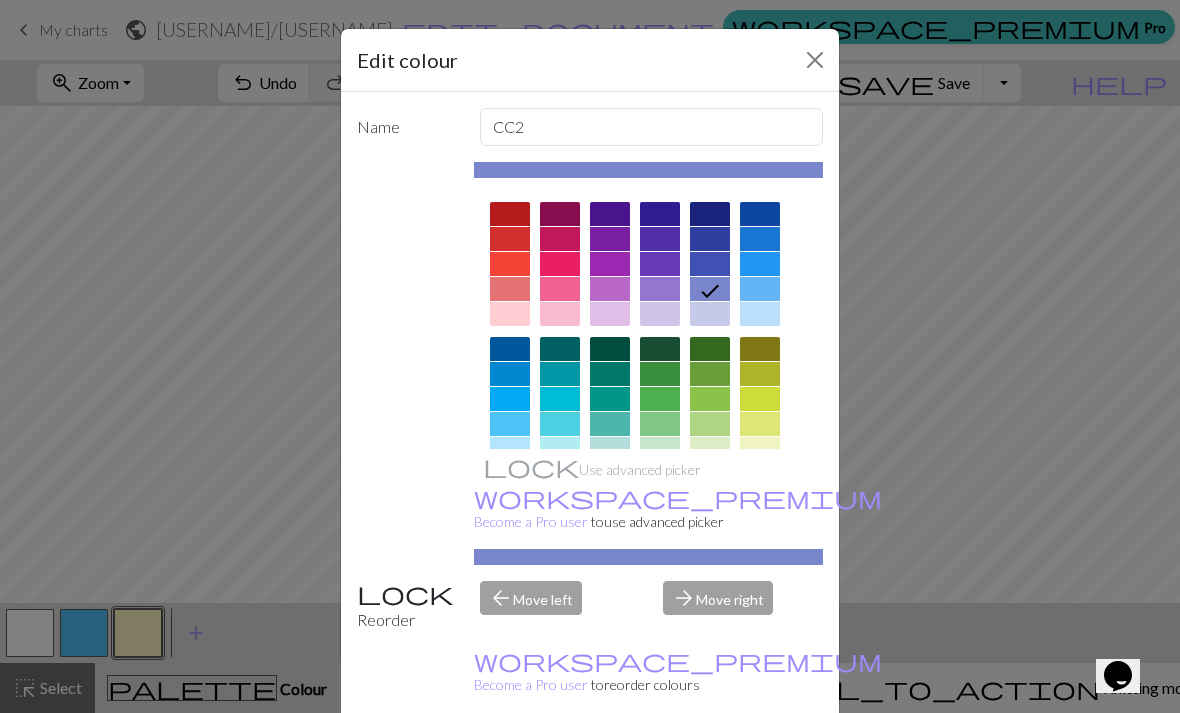 click on "arrow_forward Move right" at bounding box center [743, 606] 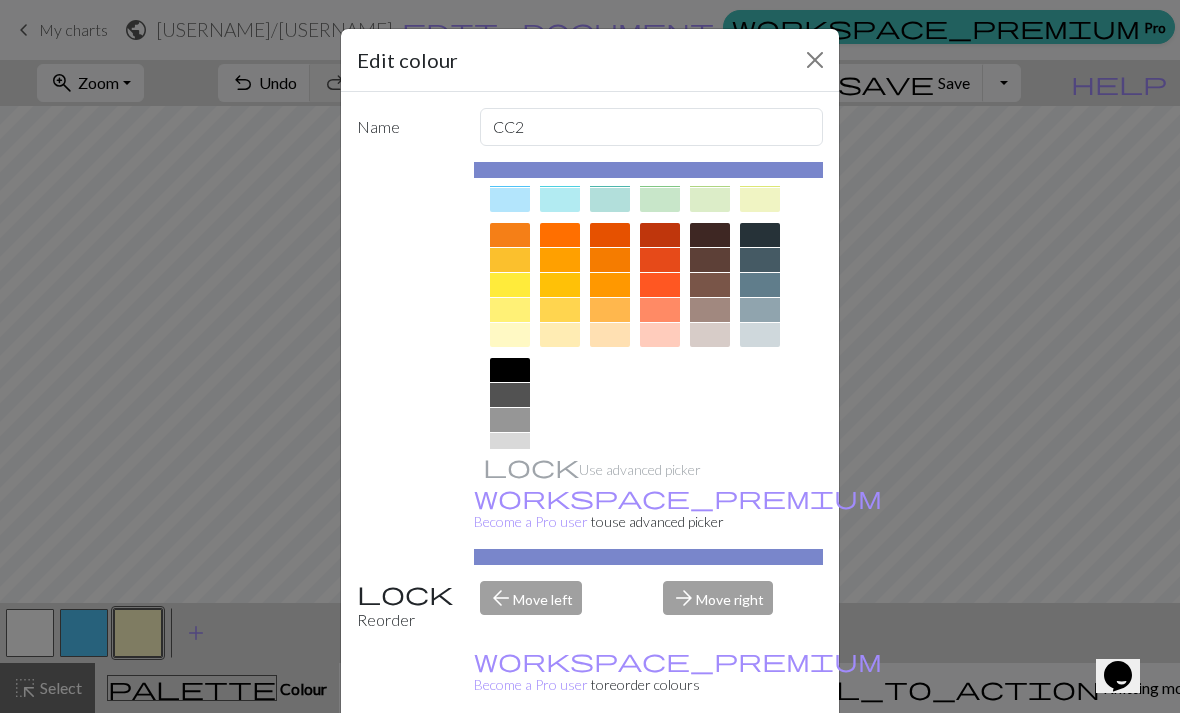 scroll, scrollTop: 245, scrollLeft: 0, axis: vertical 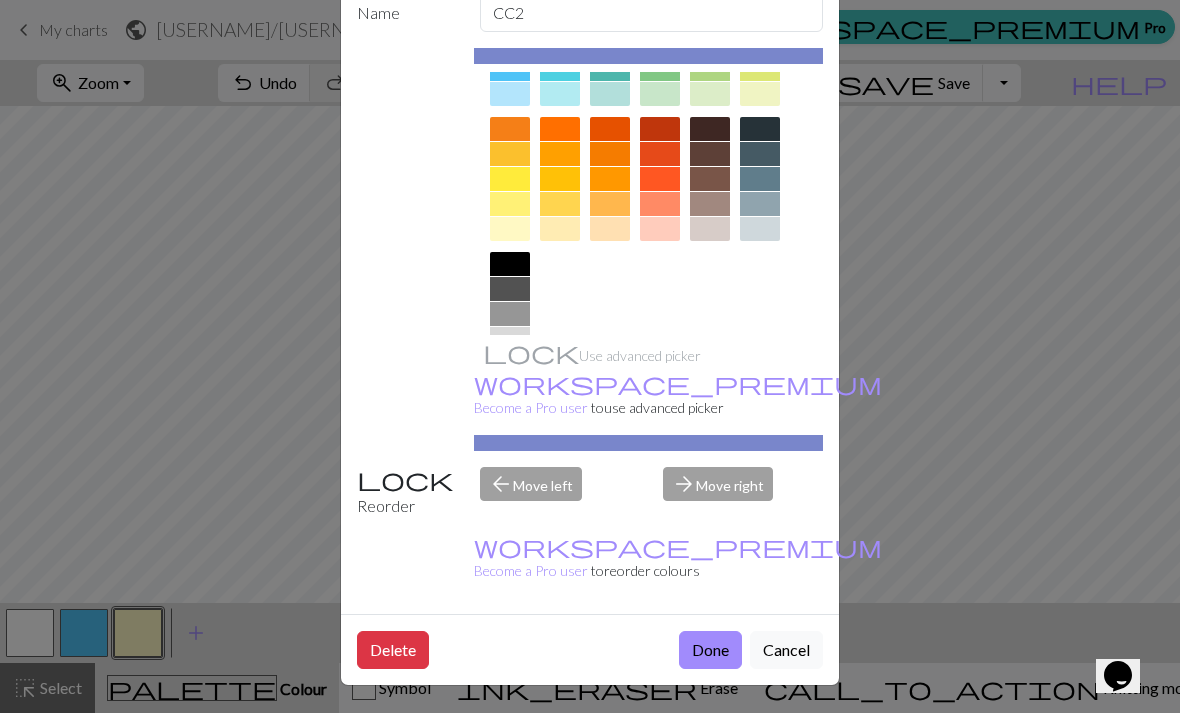 click on "Done" at bounding box center (710, 650) 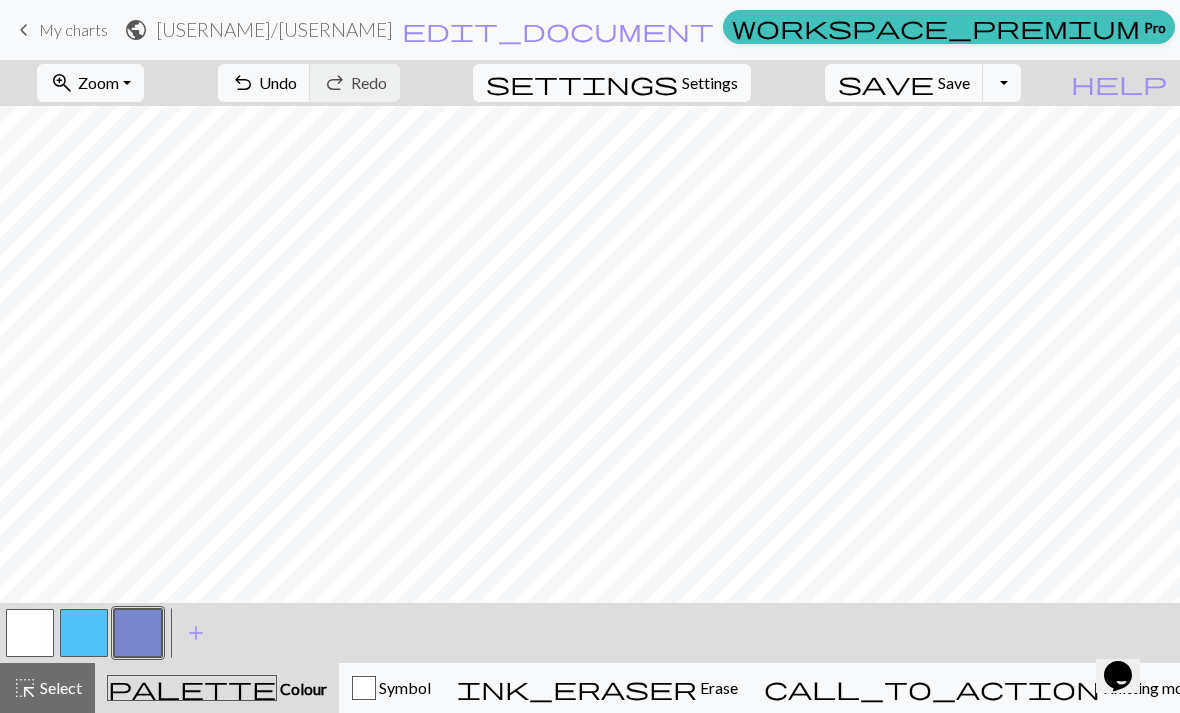 click at bounding box center [84, 633] 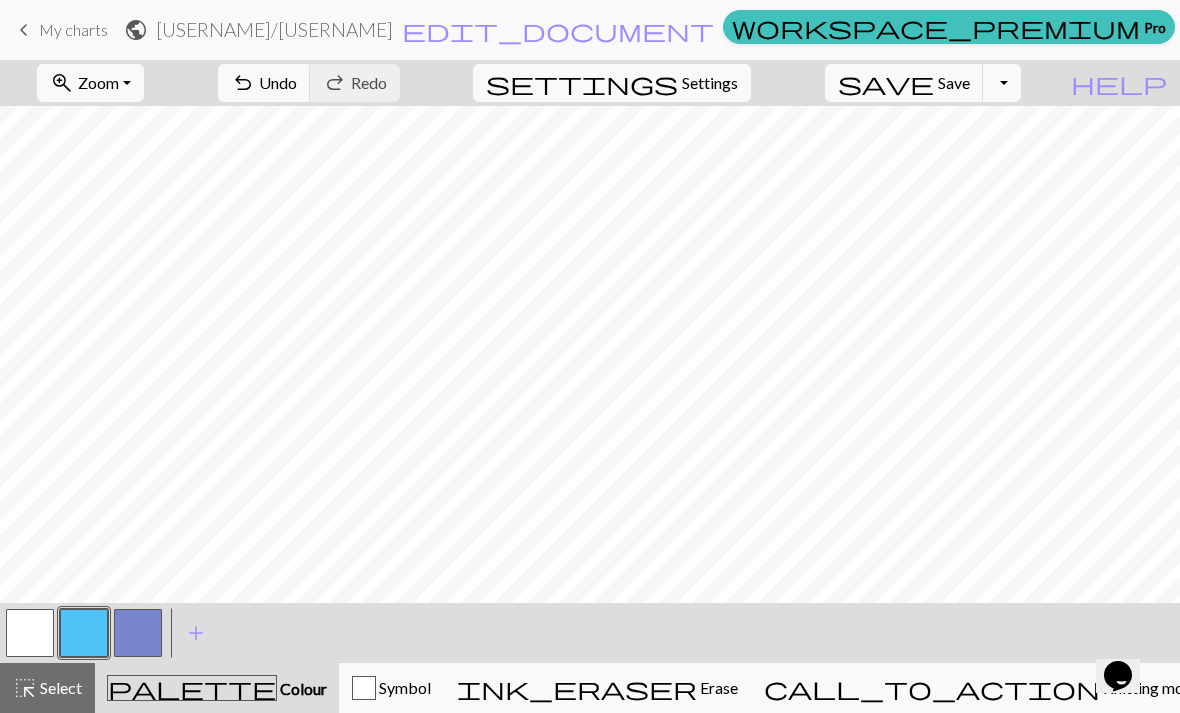 click at bounding box center [84, 633] 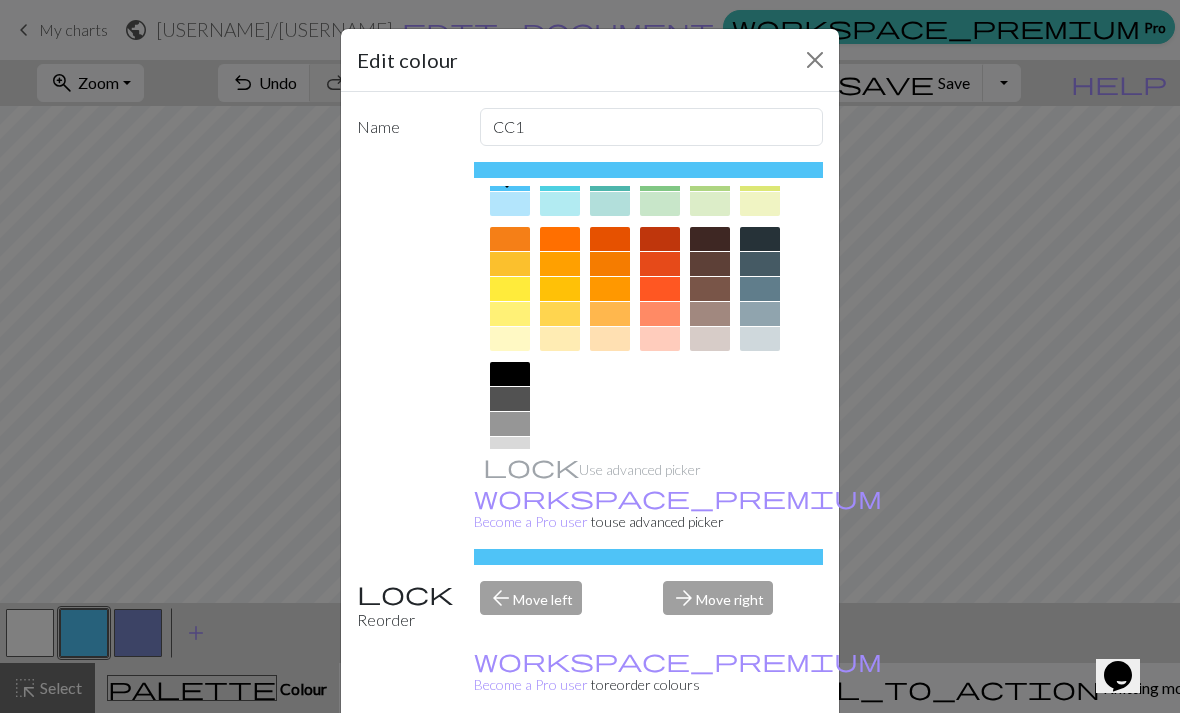 scroll, scrollTop: 241, scrollLeft: 0, axis: vertical 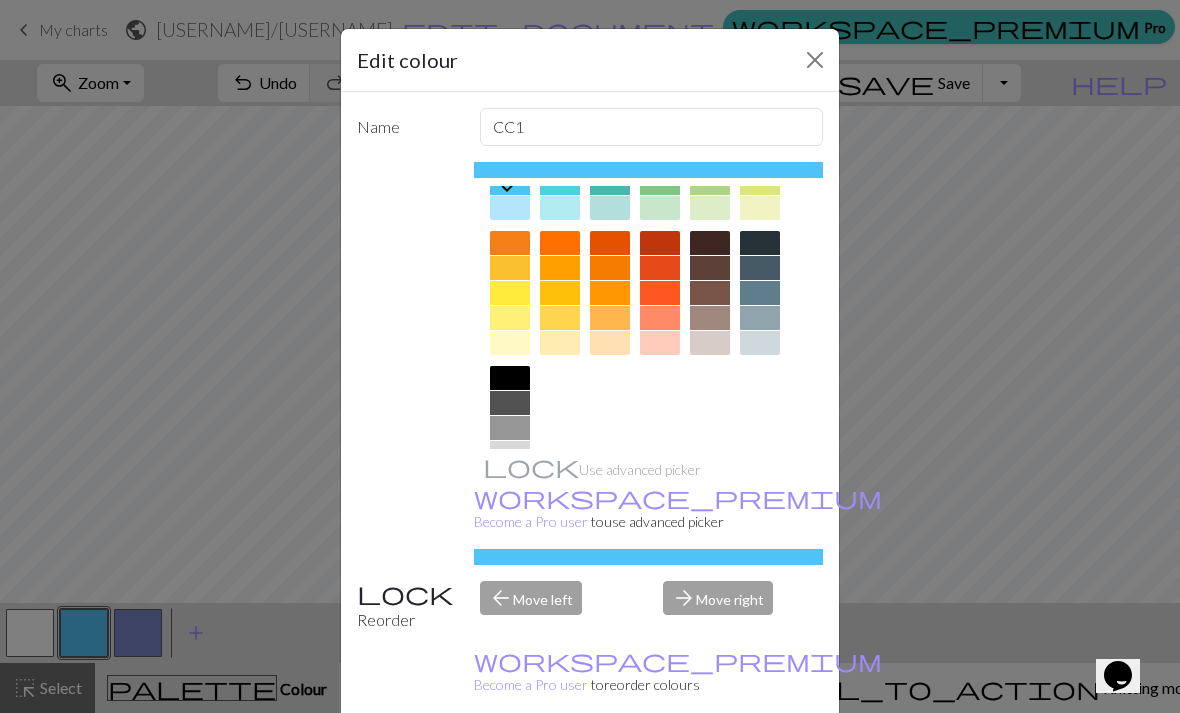 click at bounding box center [510, 453] 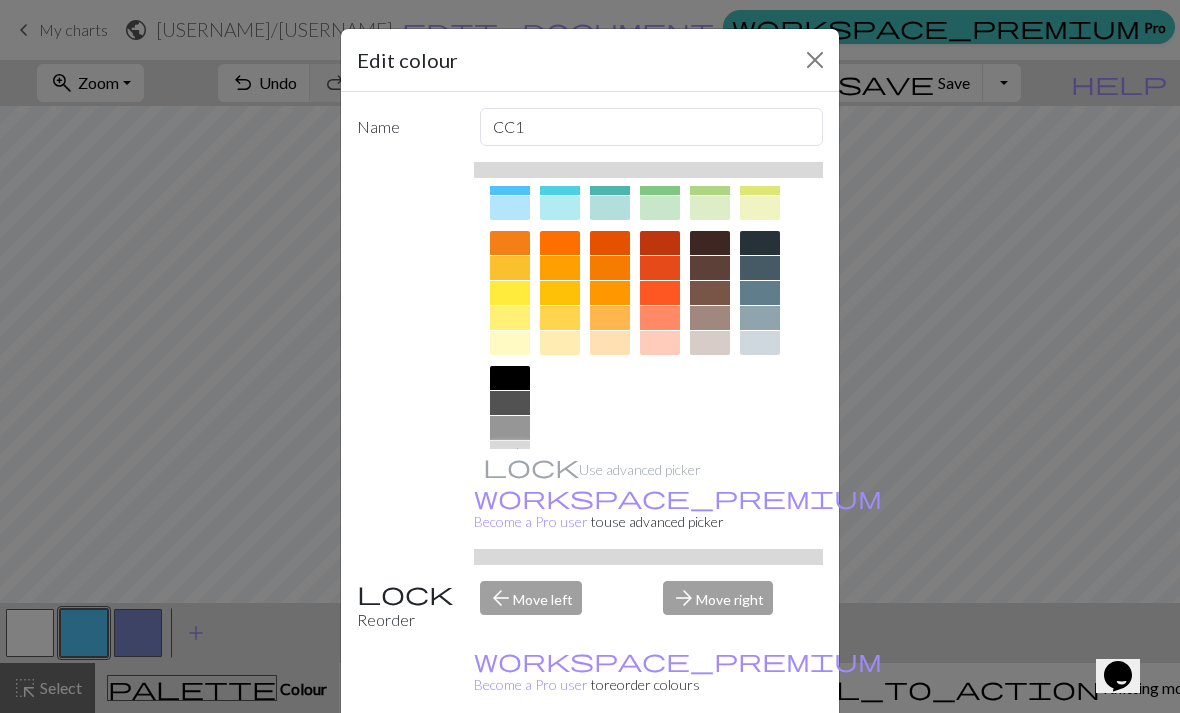 click at bounding box center (510, 428) 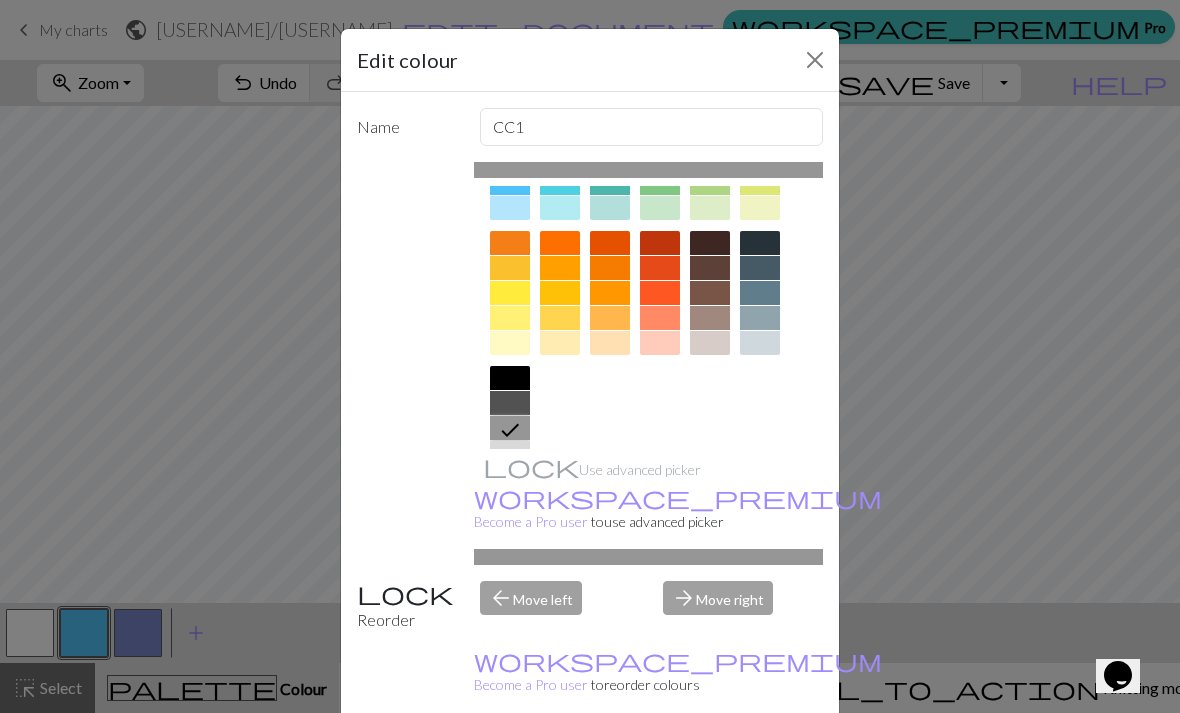 click at bounding box center (510, 453) 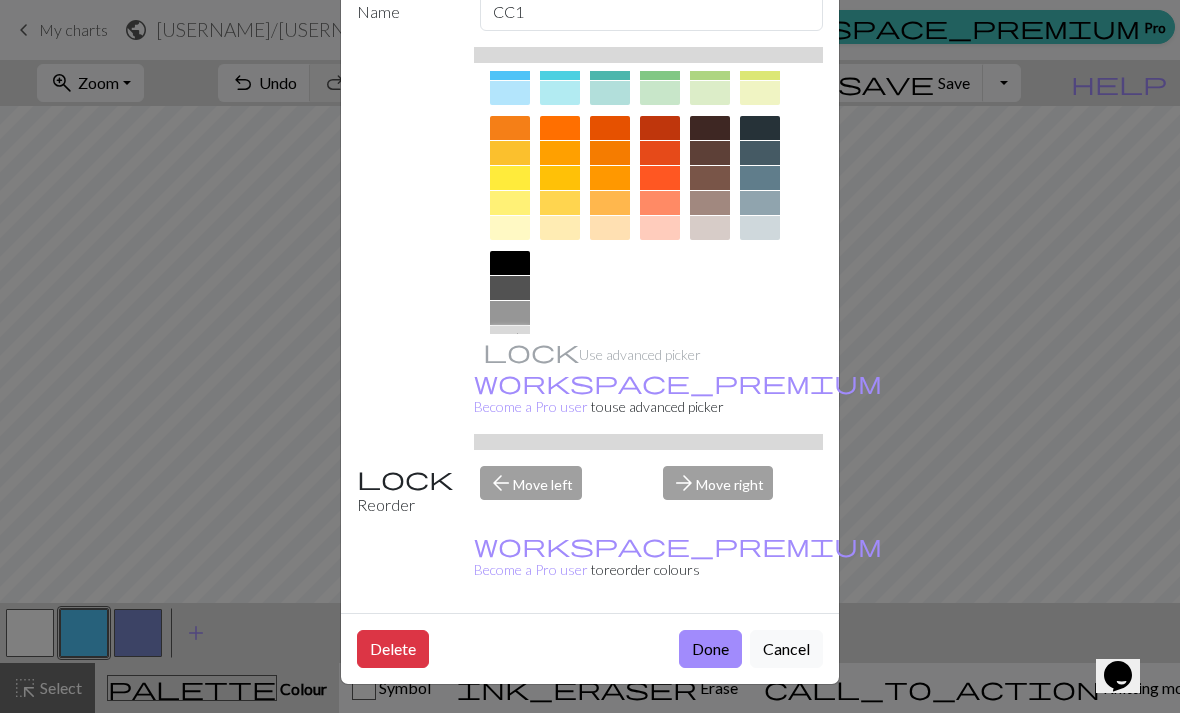 scroll, scrollTop: 114, scrollLeft: 0, axis: vertical 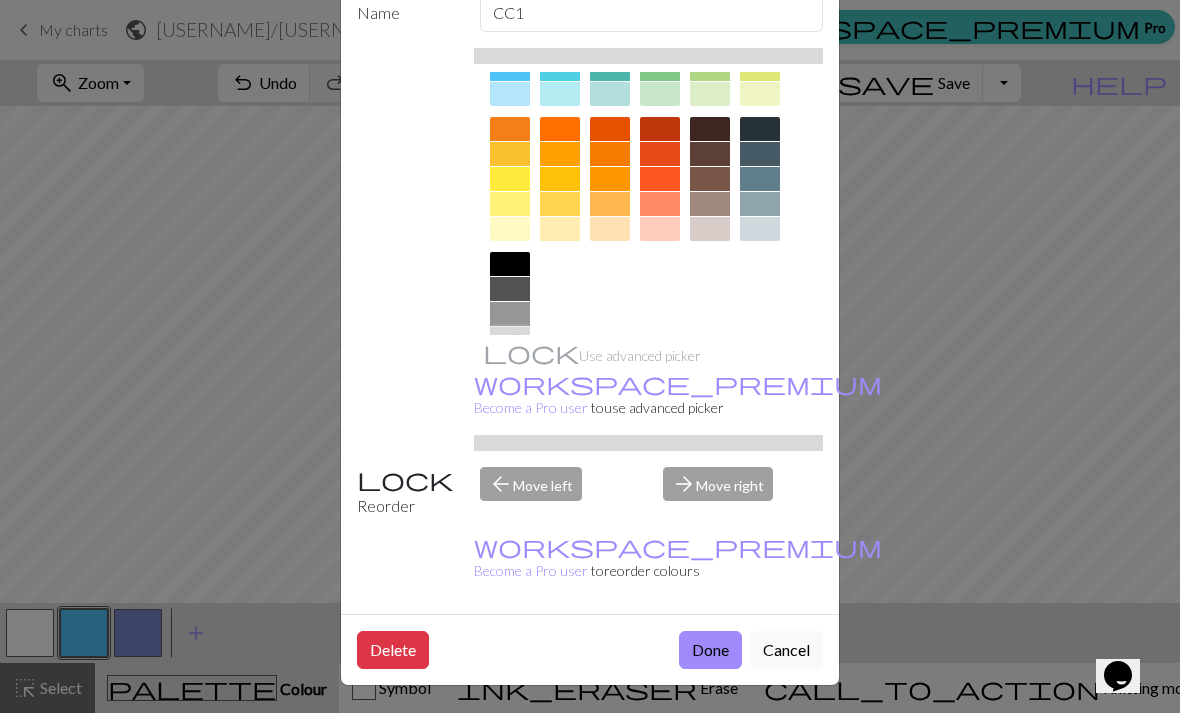 click on "Done" at bounding box center [710, 650] 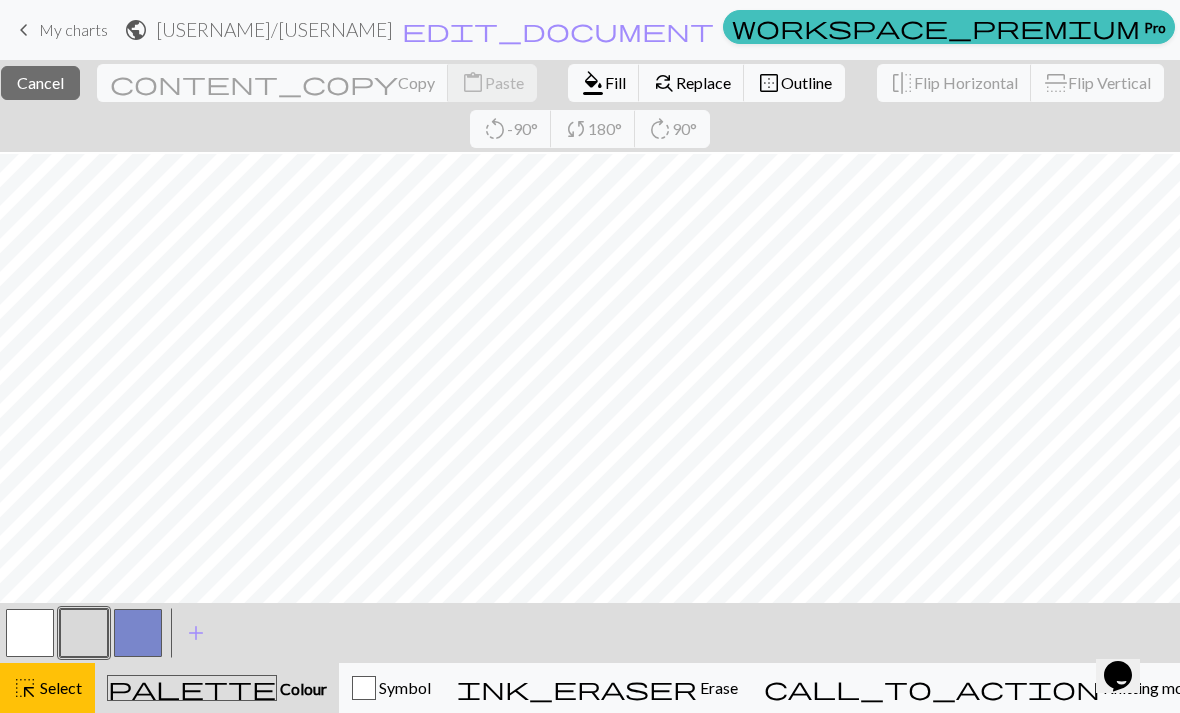 scroll, scrollTop: 14, scrollLeft: 0, axis: vertical 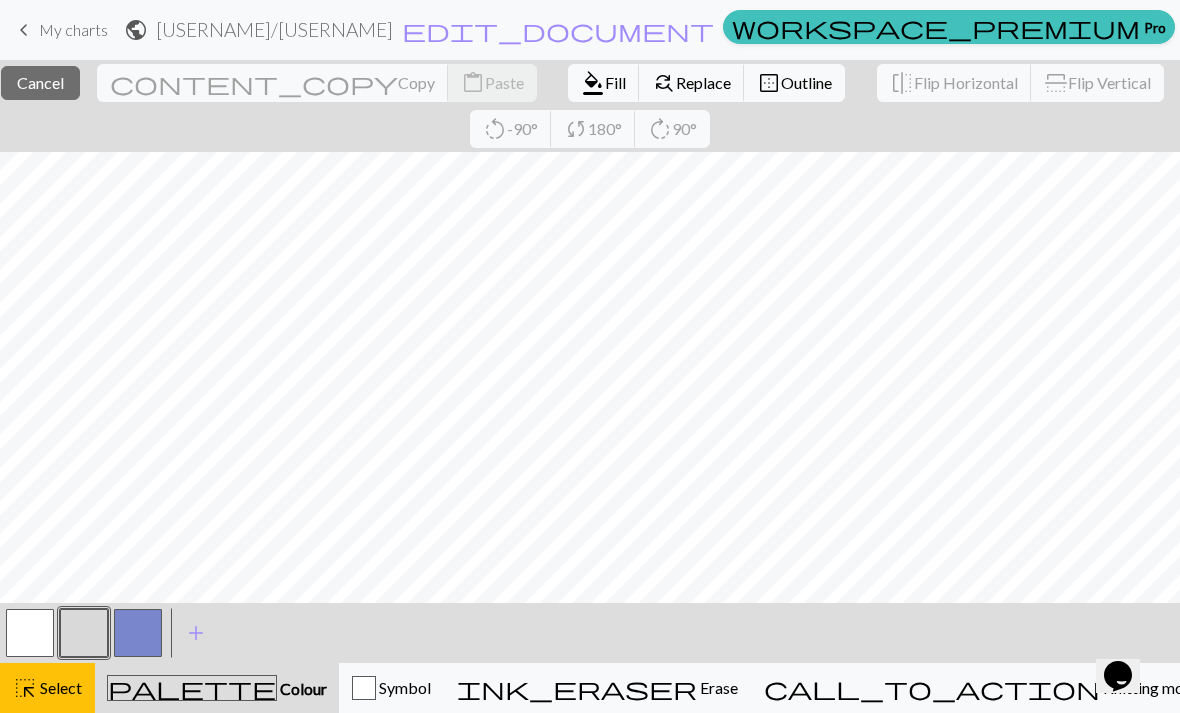 click on "Cancel" at bounding box center (40, 82) 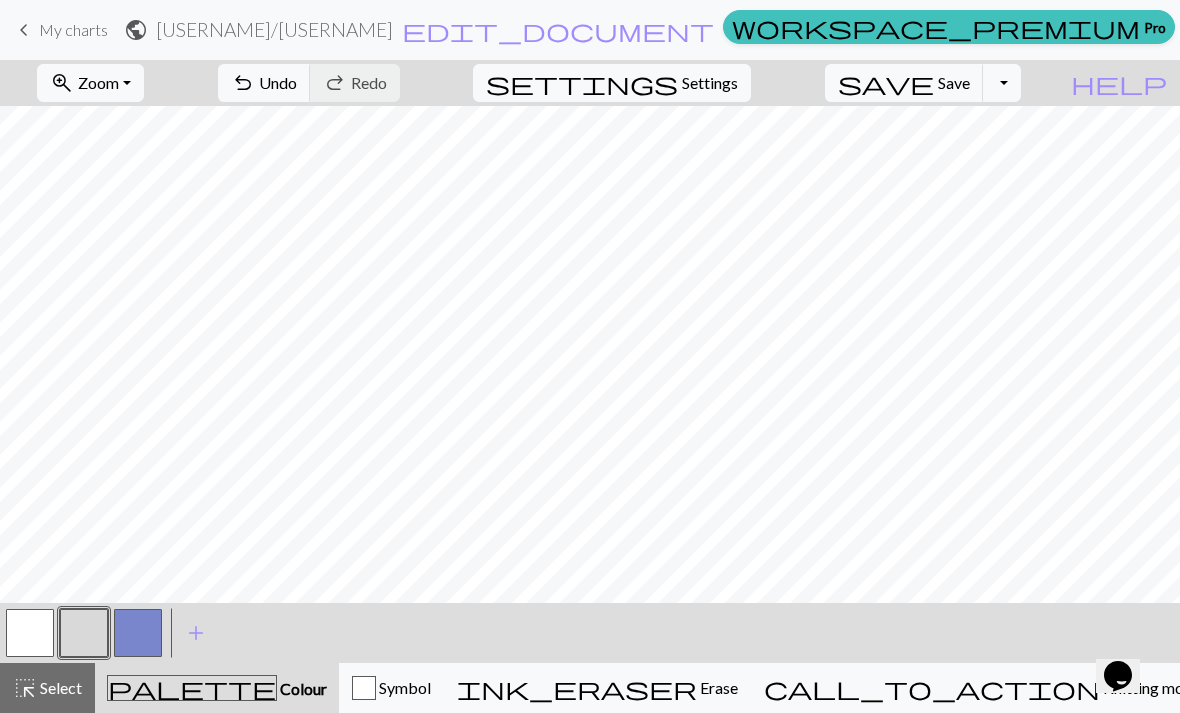 click on "undo Undo Undo" at bounding box center (264, 83) 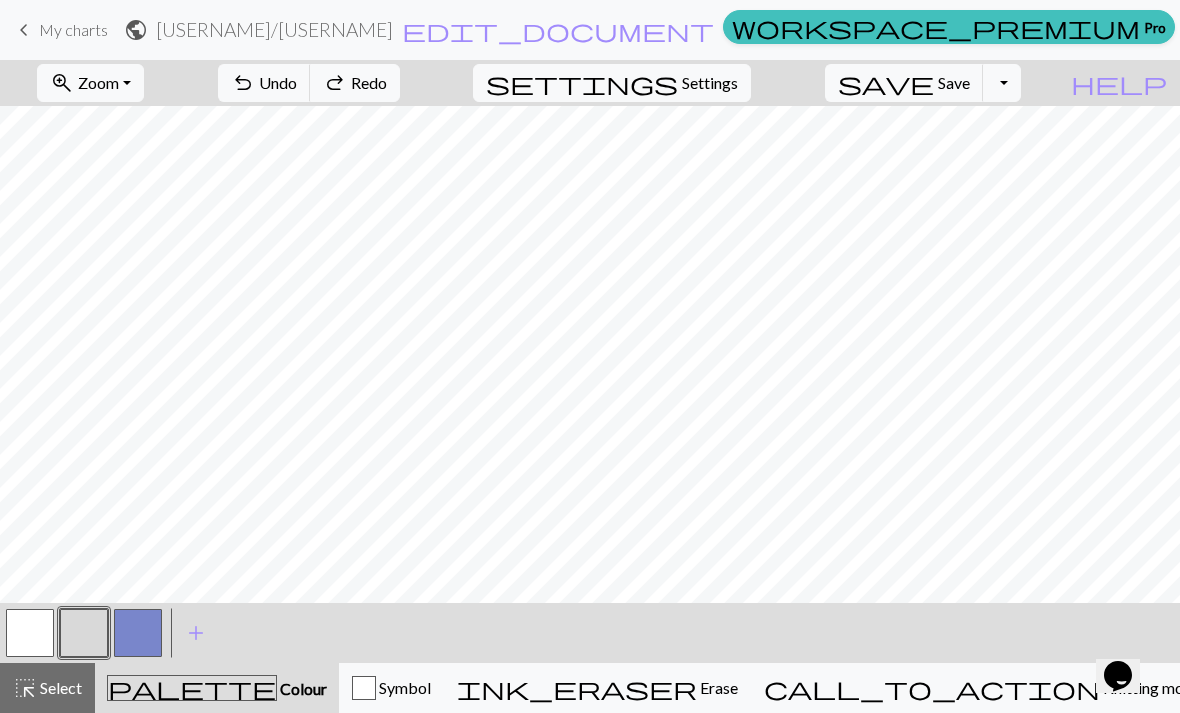 click on "undo Undo Undo" at bounding box center [264, 83] 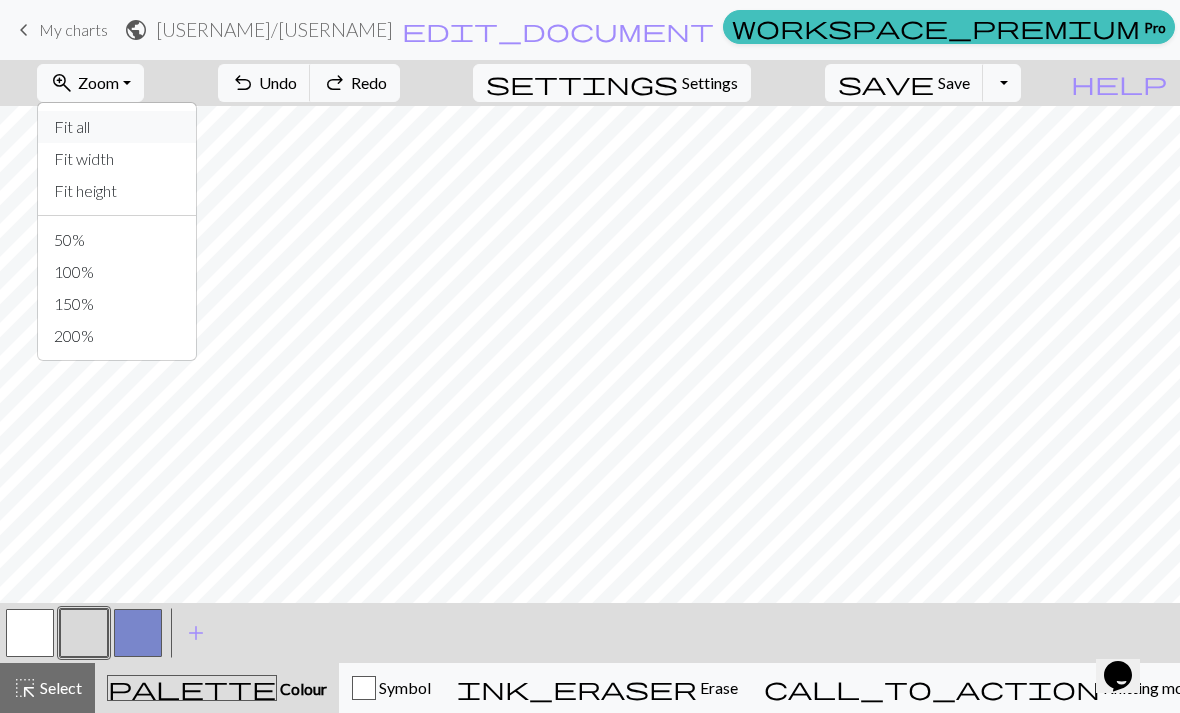 click on "Fit all" at bounding box center [117, 127] 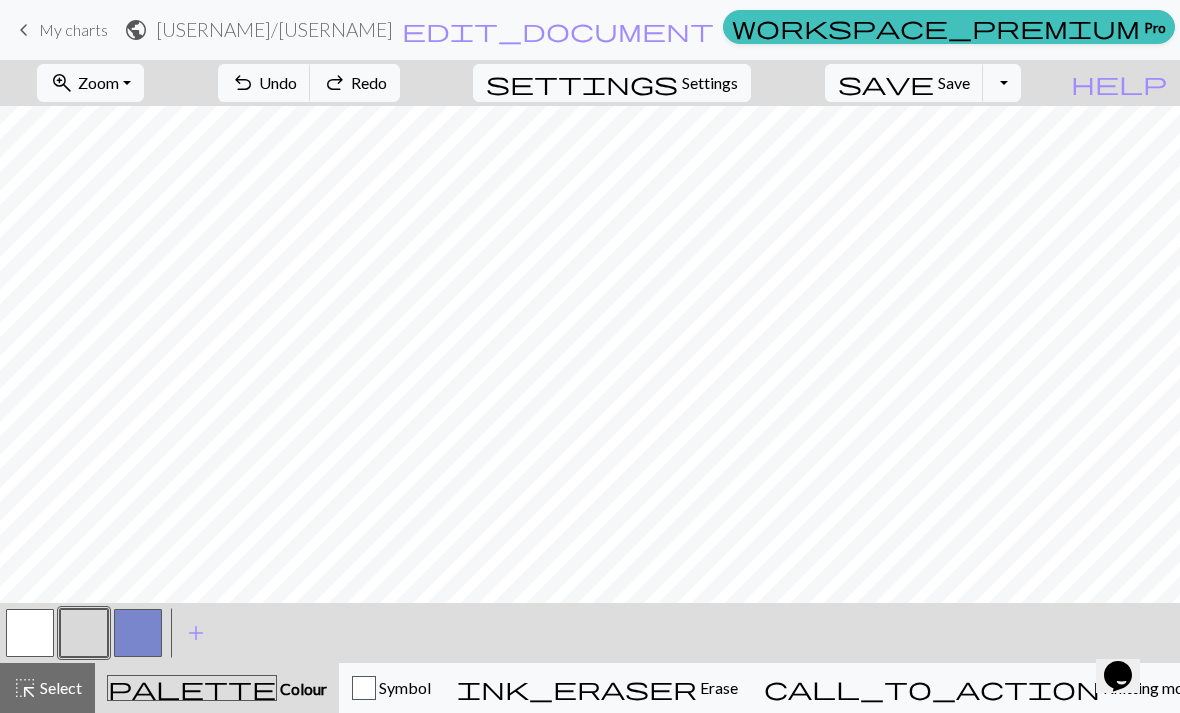 click on "Zoom" at bounding box center [98, 82] 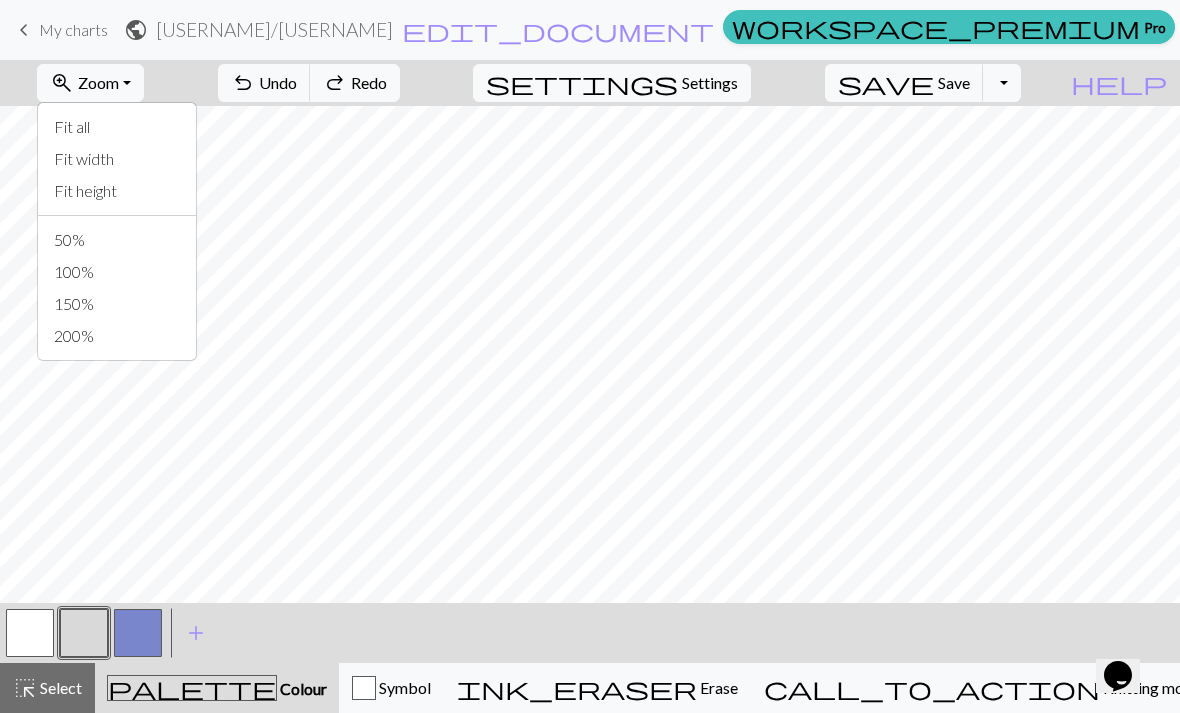 click on "100%" at bounding box center [117, 272] 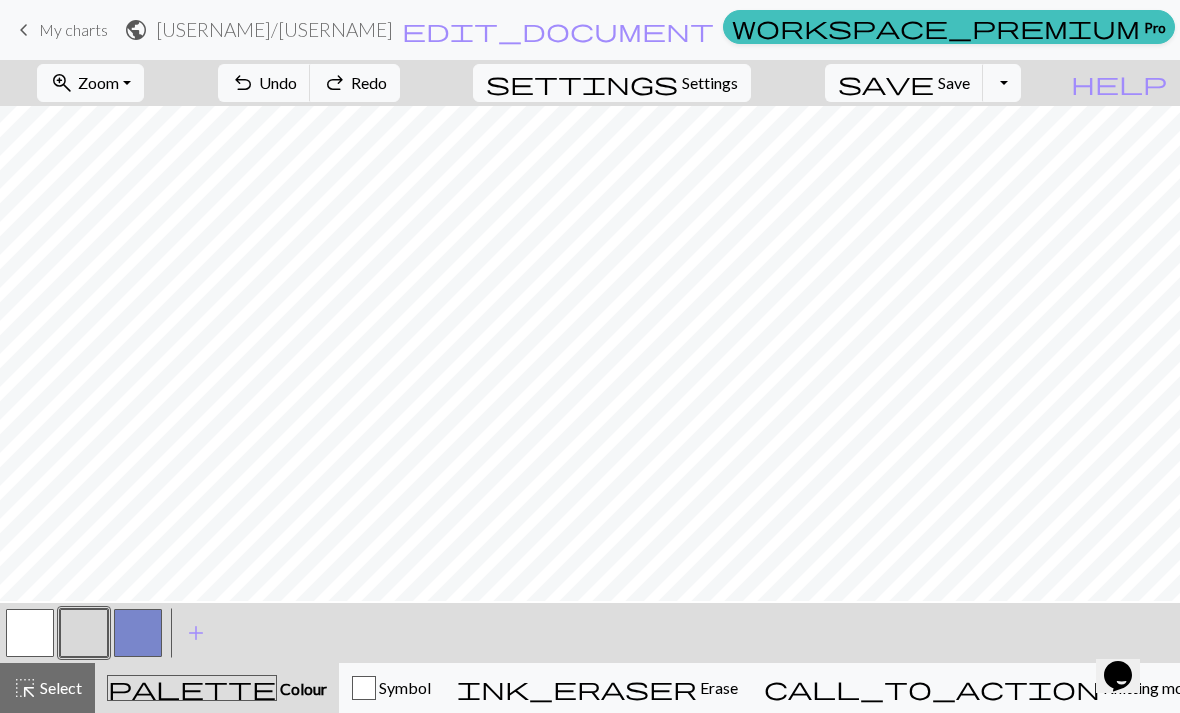 scroll, scrollTop: 0, scrollLeft: 0, axis: both 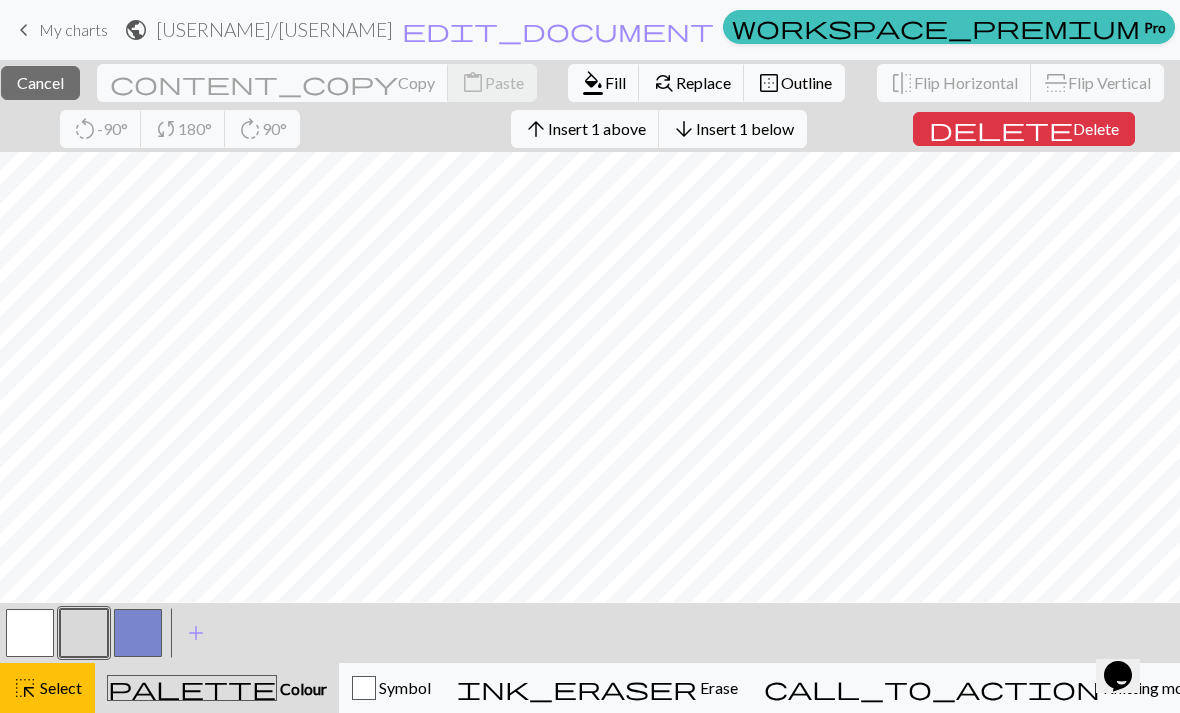 click on "close Cancel" at bounding box center [40, 83] 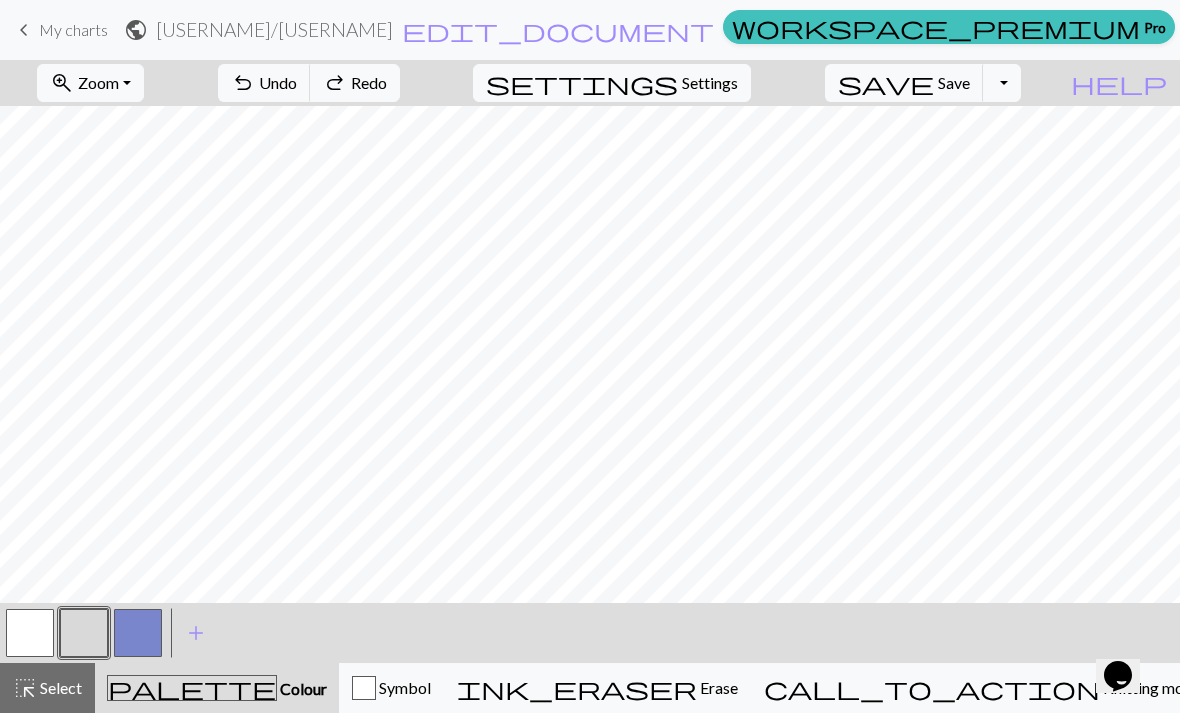 click on "Settings" at bounding box center [710, 83] 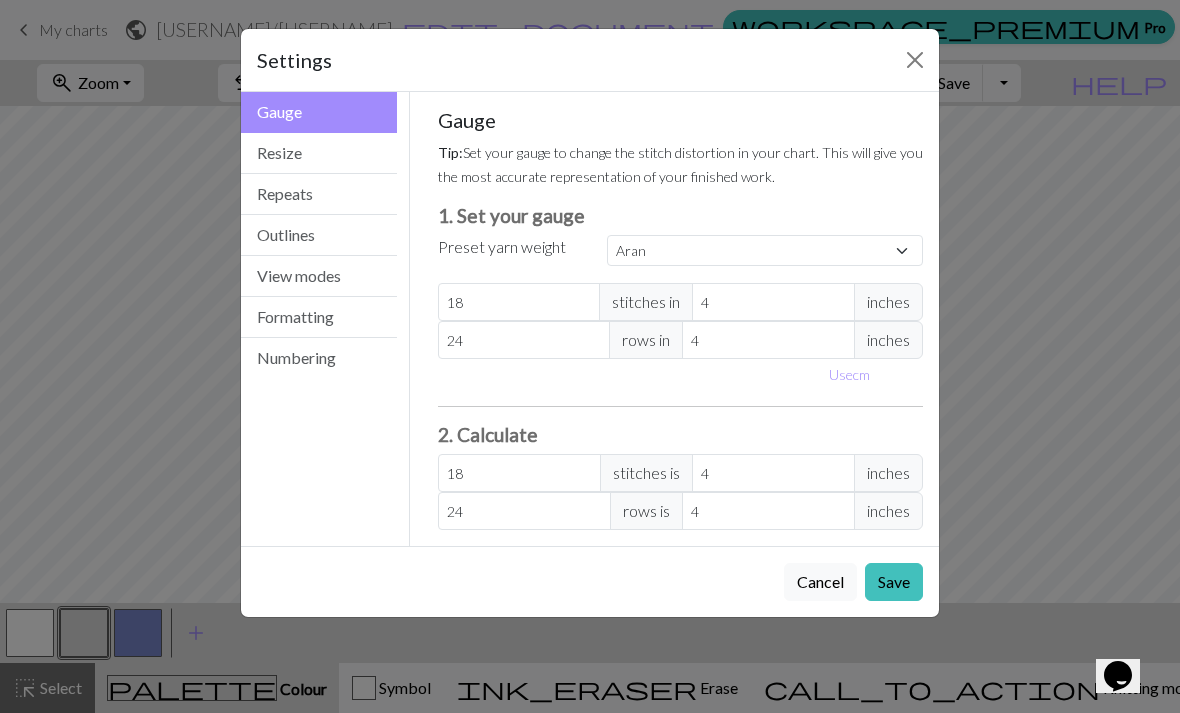 click on "Resize" at bounding box center (319, 153) 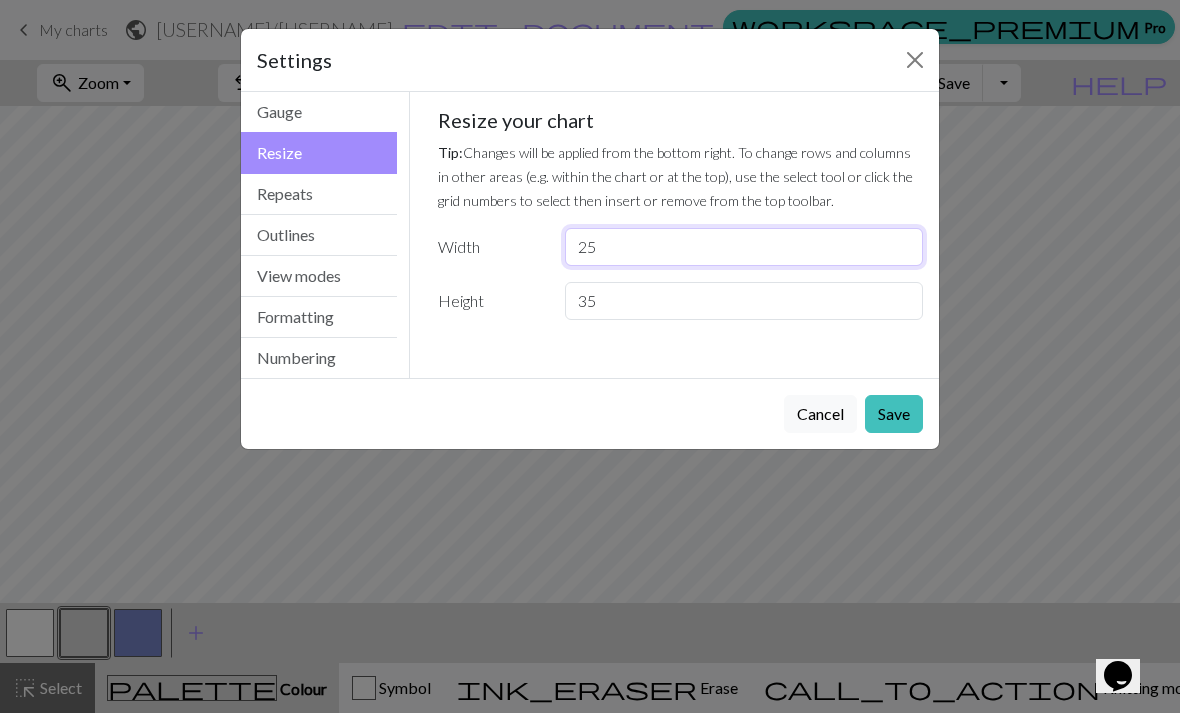 click on "25" at bounding box center (744, 247) 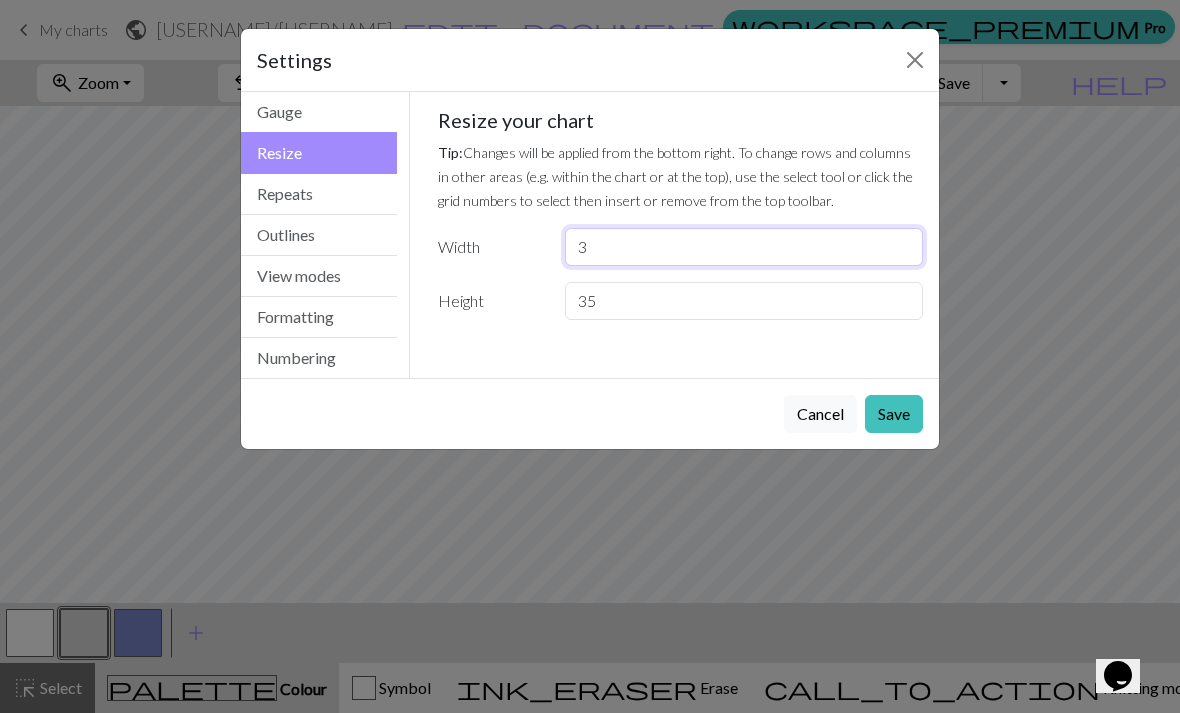type on "35" 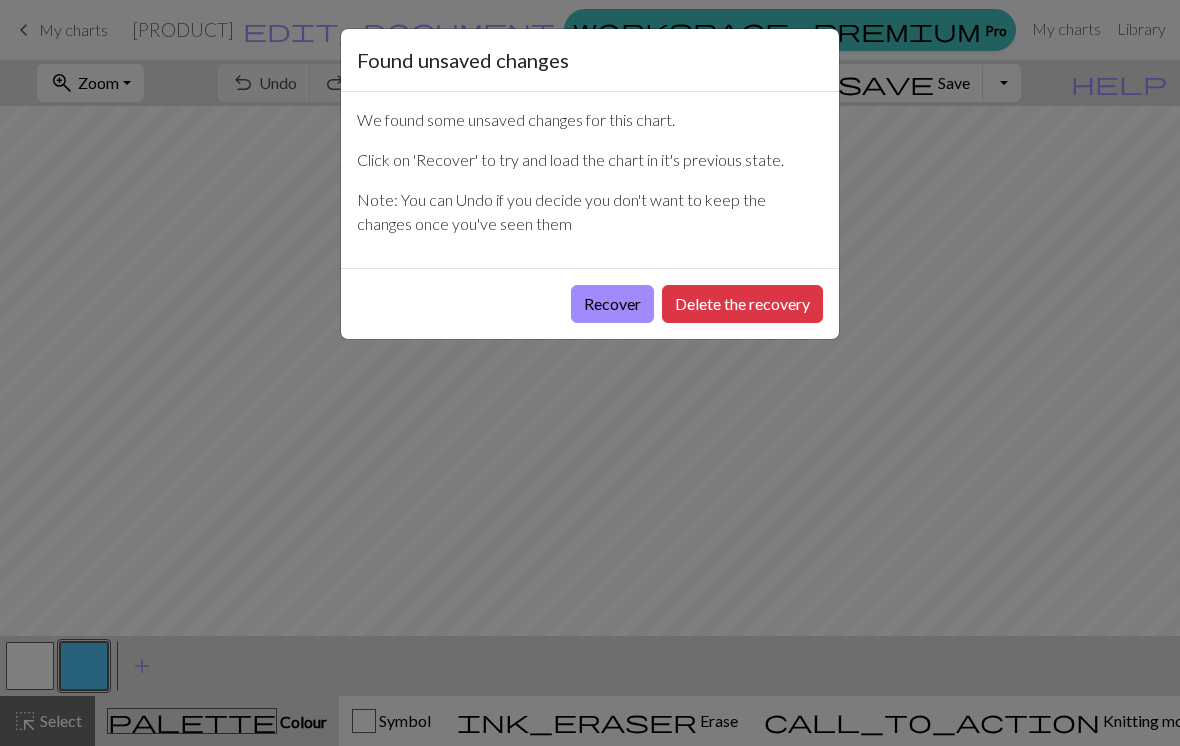 scroll, scrollTop: 0, scrollLeft: 0, axis: both 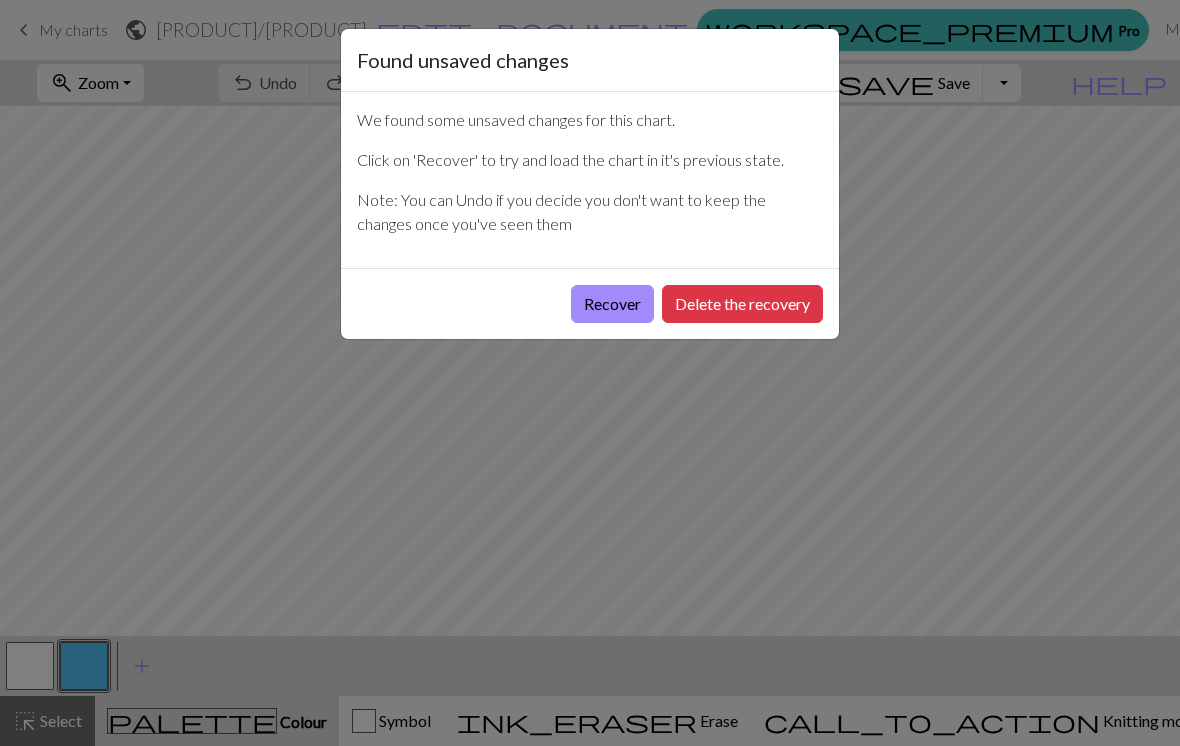 click on "Delete the recovery" at bounding box center [742, 304] 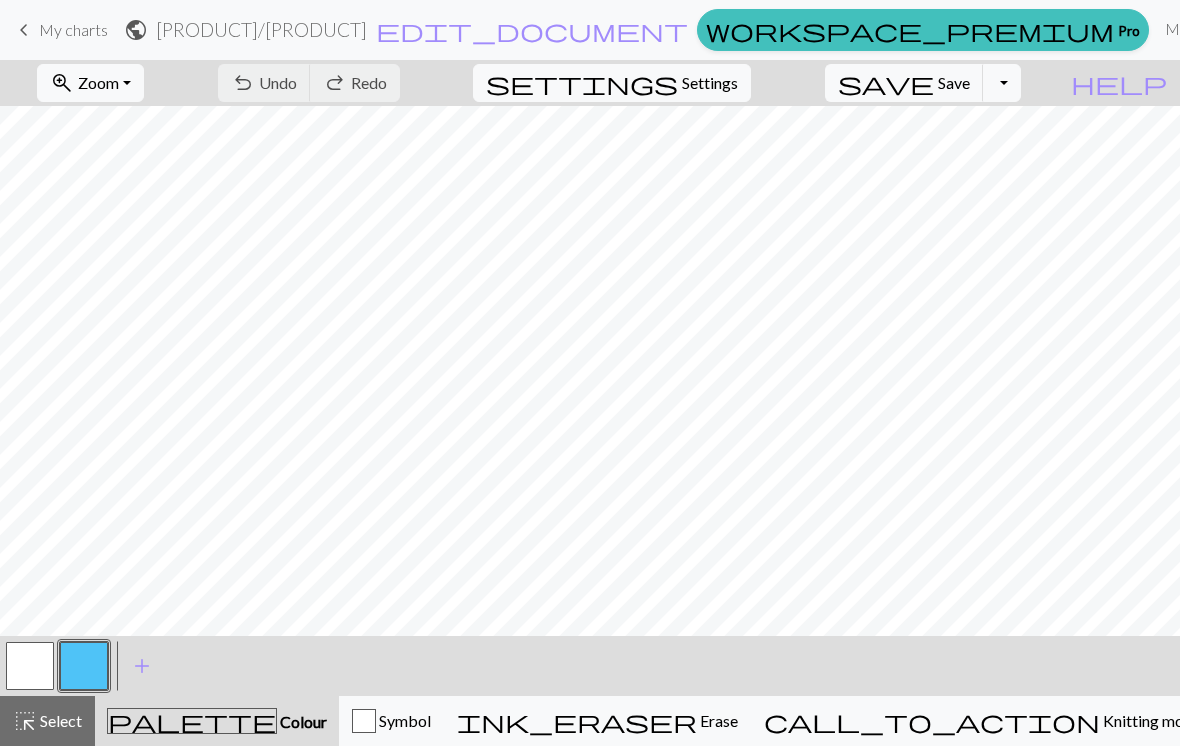 click on "settings" at bounding box center (582, 83) 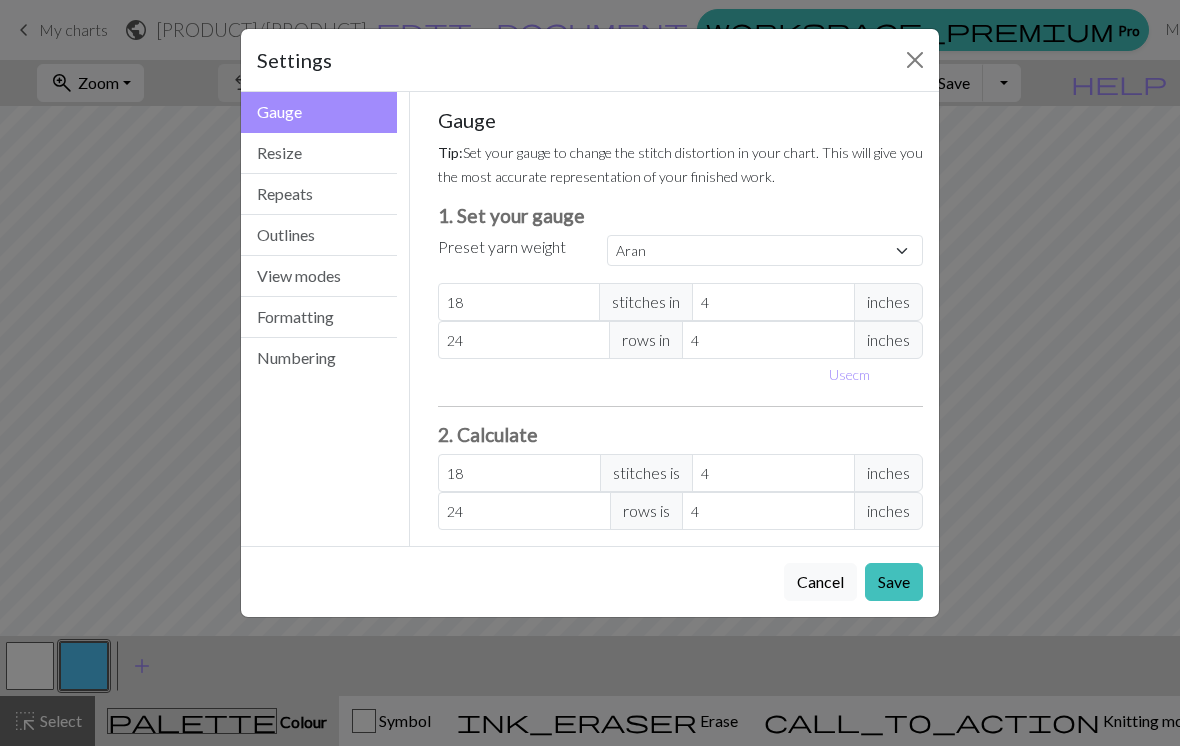 click on "Resize" at bounding box center [319, 153] 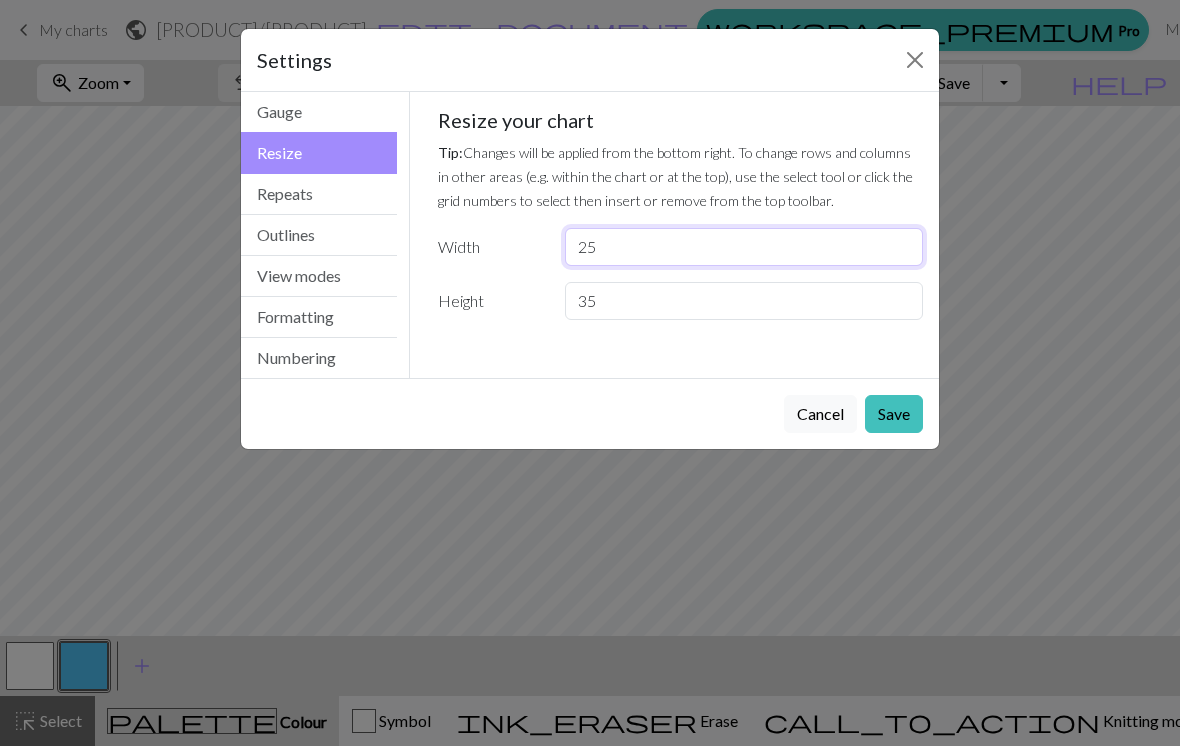click on "25" at bounding box center [744, 247] 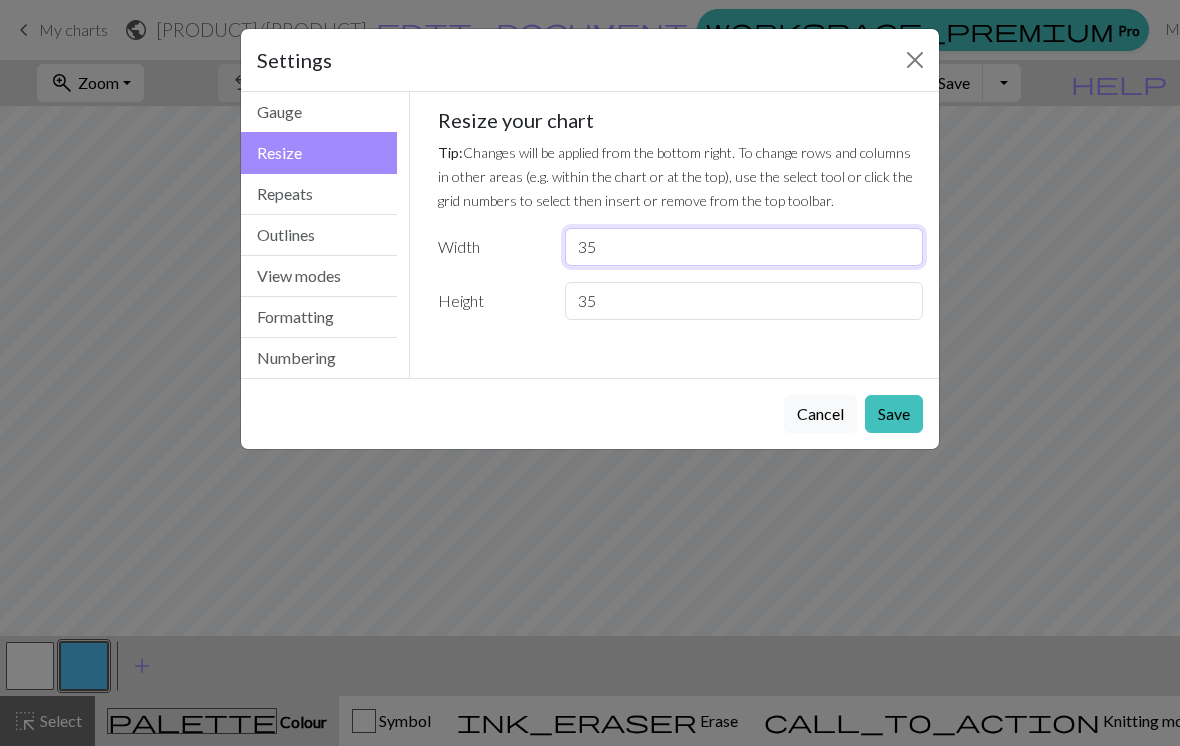 type on "35" 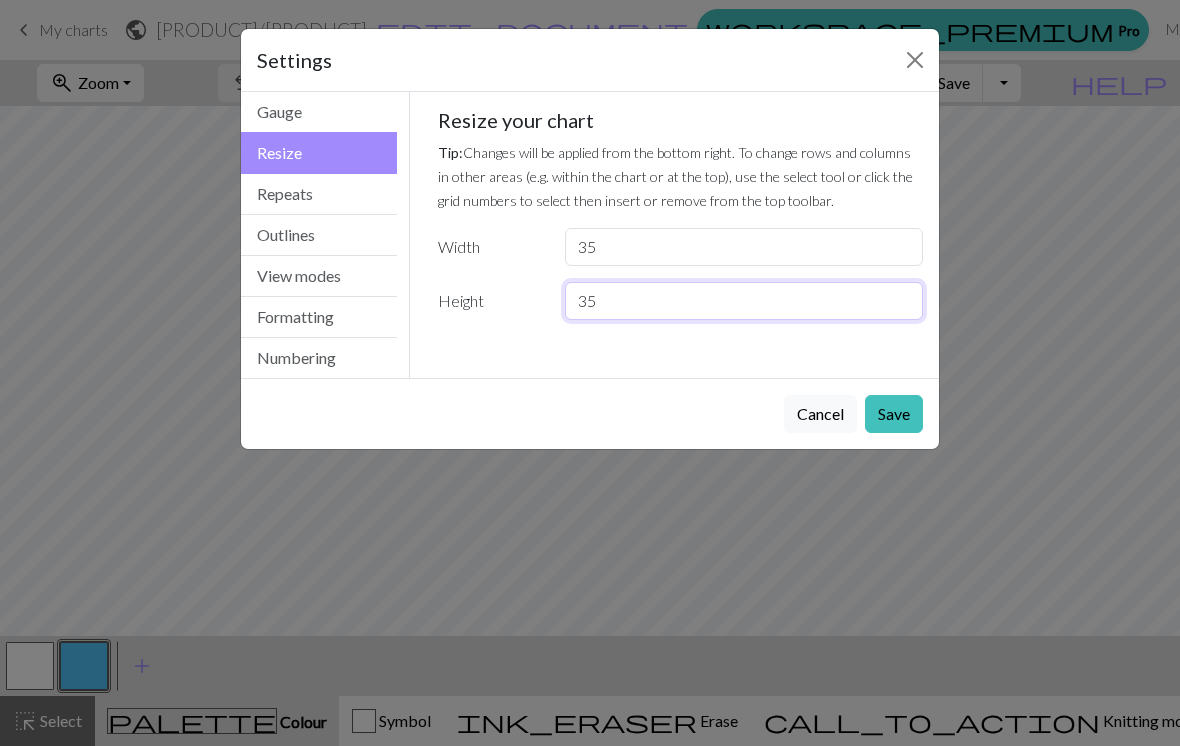 click on "35" at bounding box center [744, 301] 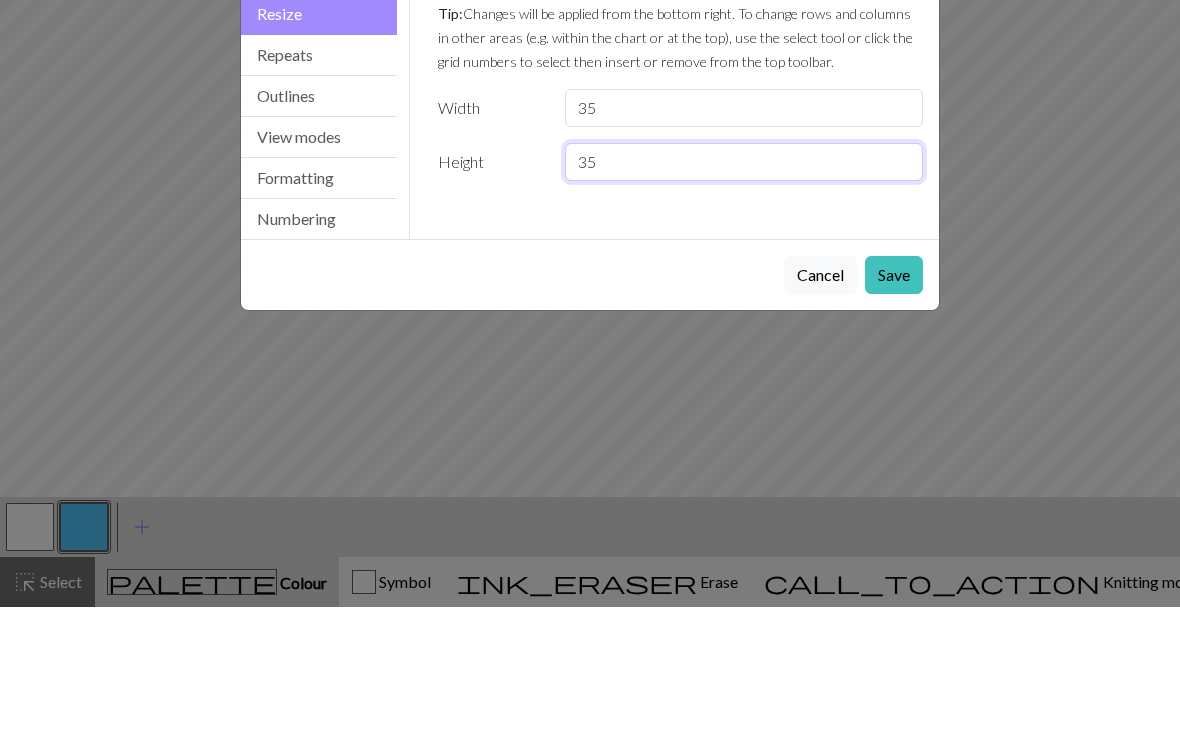 type on "3" 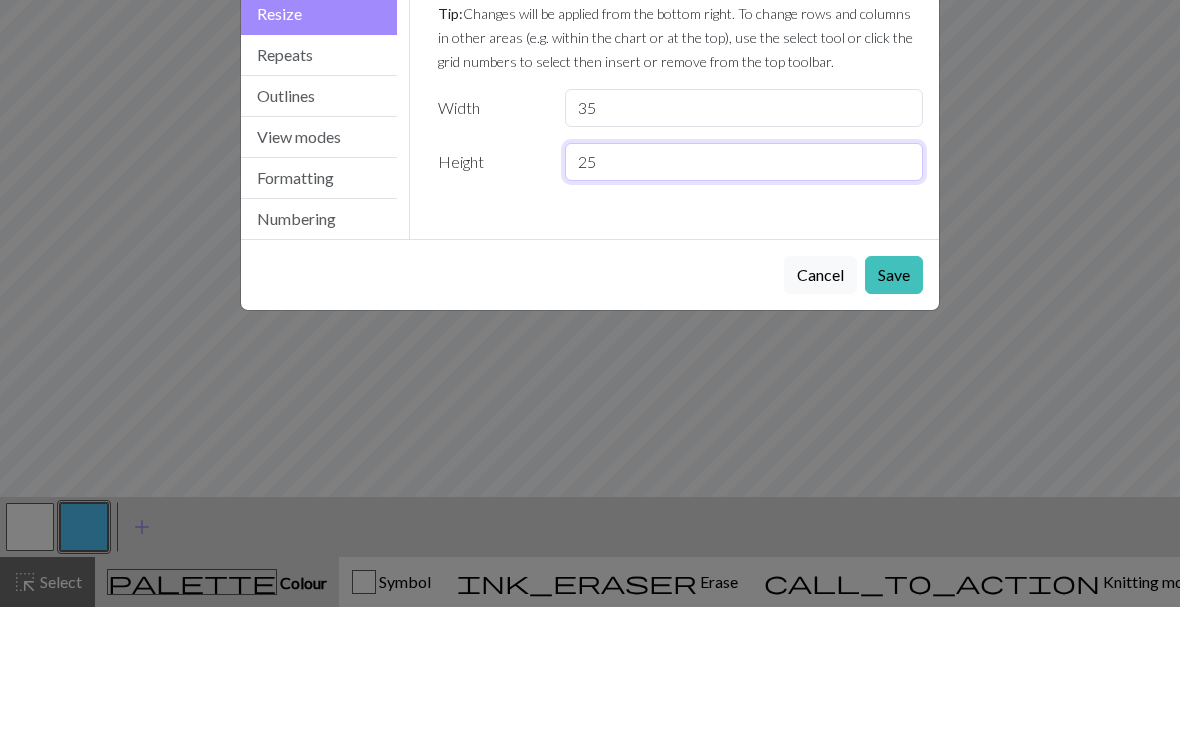 type on "25" 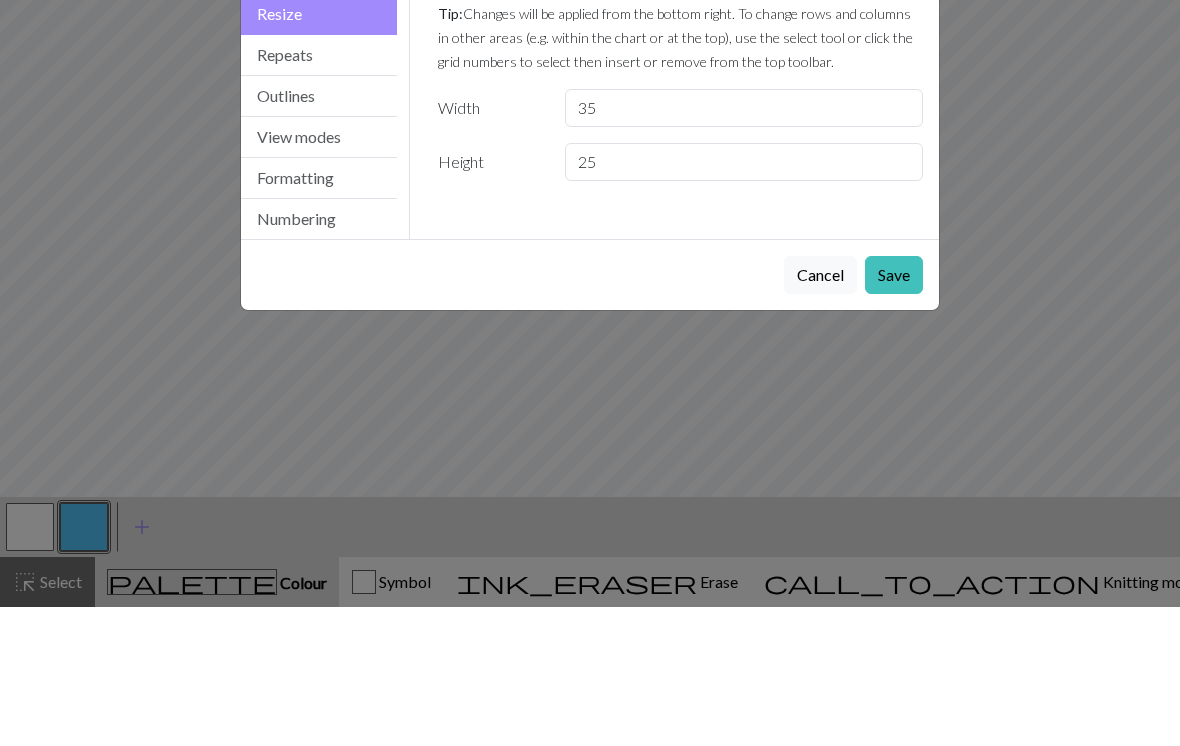 click on "Save" at bounding box center [894, 414] 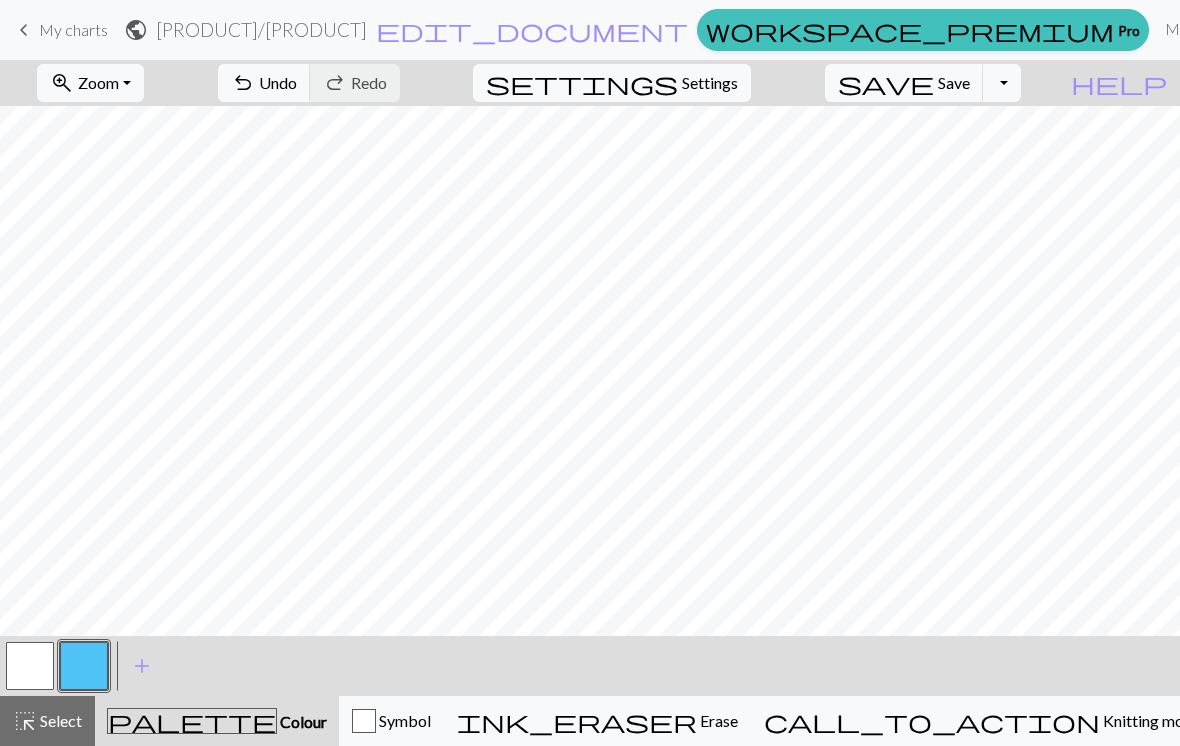 scroll, scrollTop: 0, scrollLeft: 0, axis: both 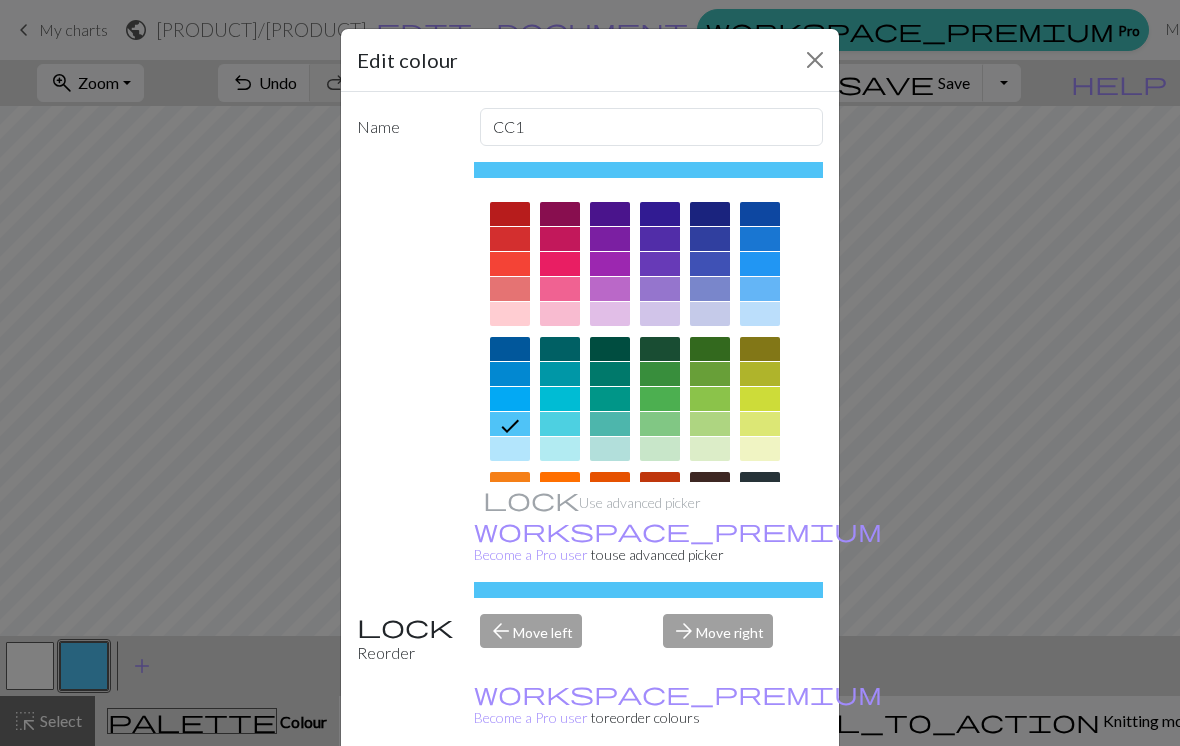 click at bounding box center [710, 289] 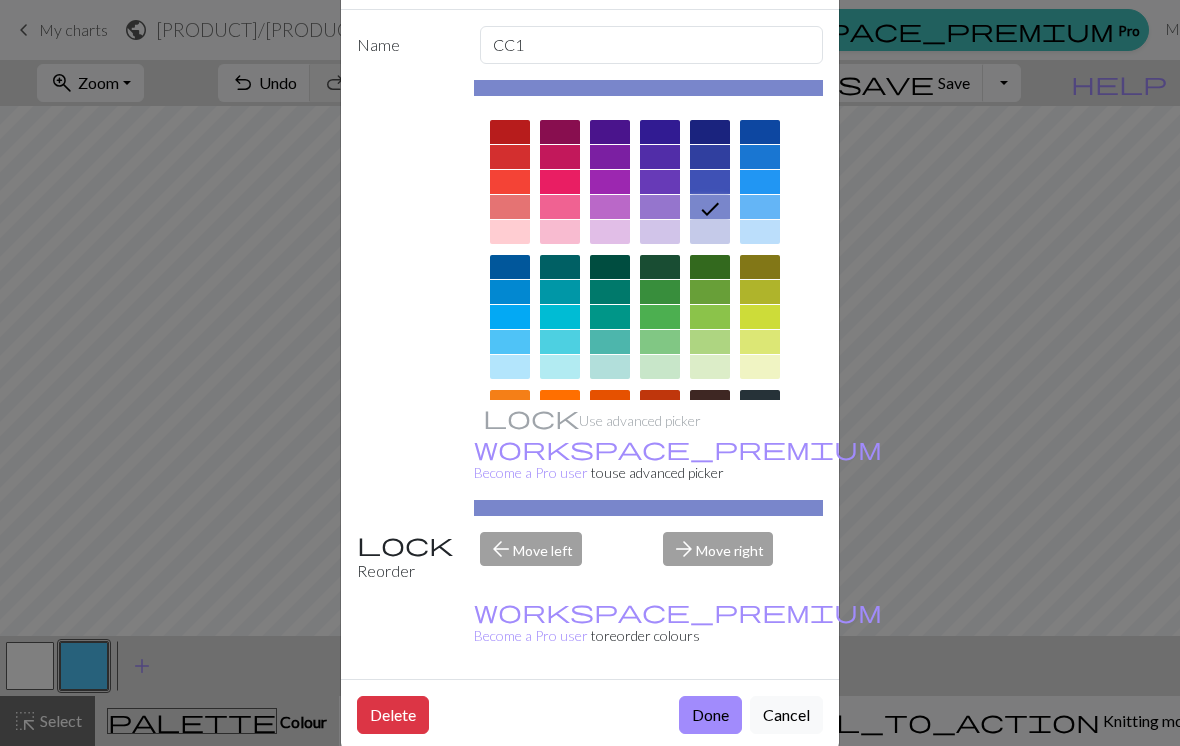scroll, scrollTop: 81, scrollLeft: 0, axis: vertical 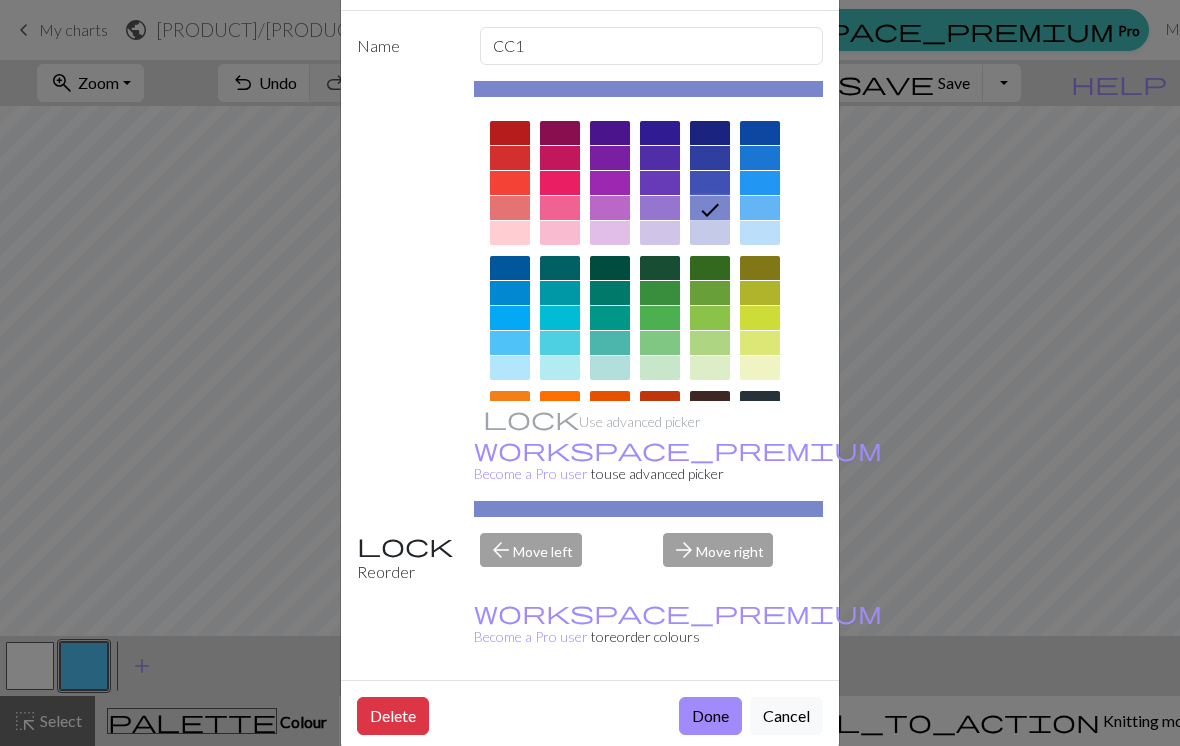 click at bounding box center [710, 183] 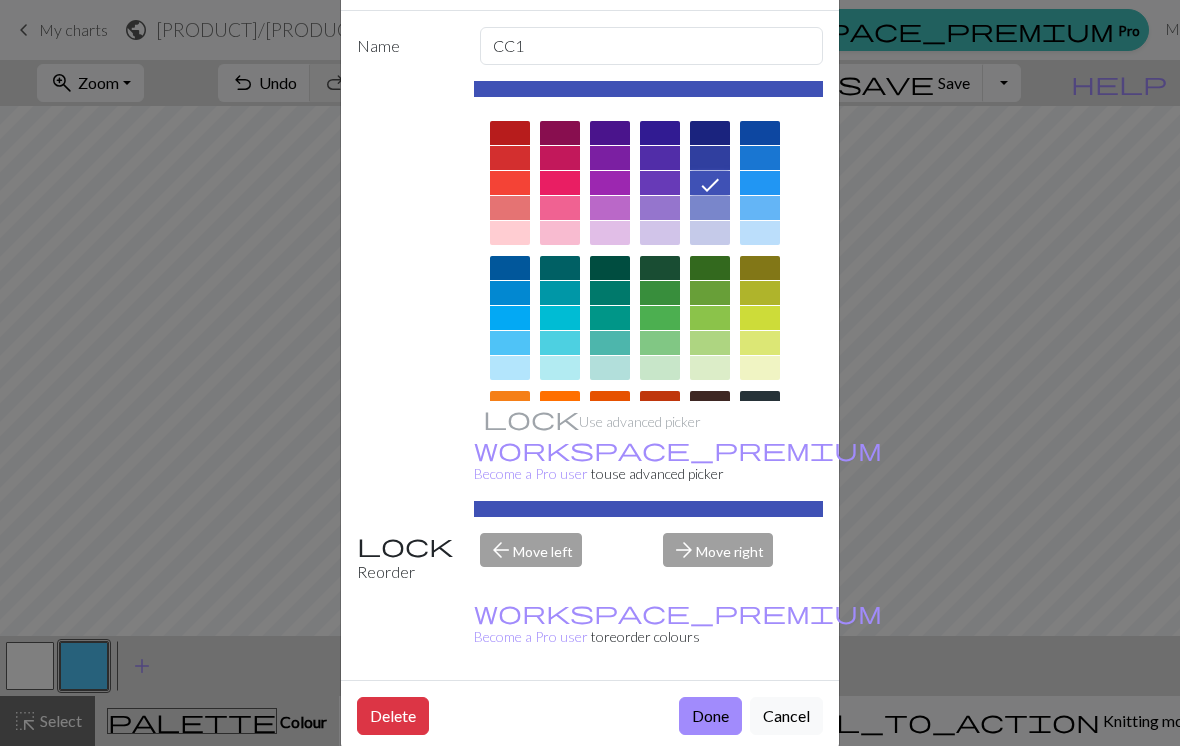 click 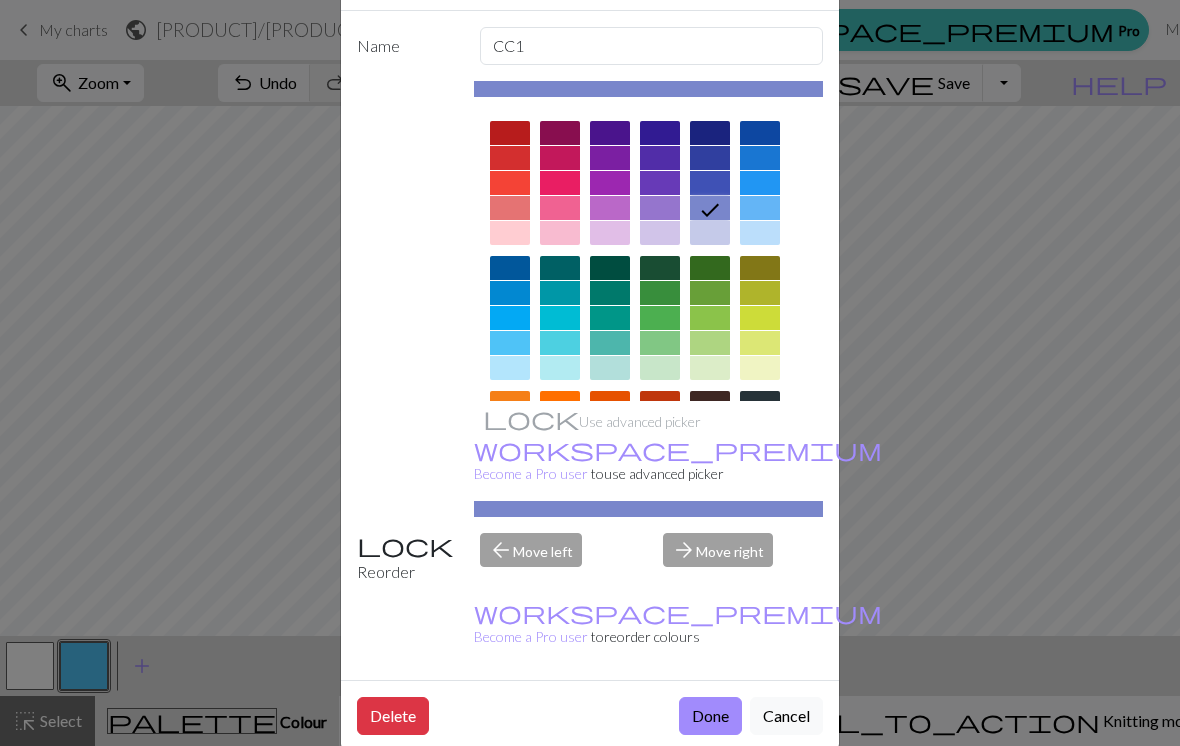 click on "Done" at bounding box center [710, 716] 